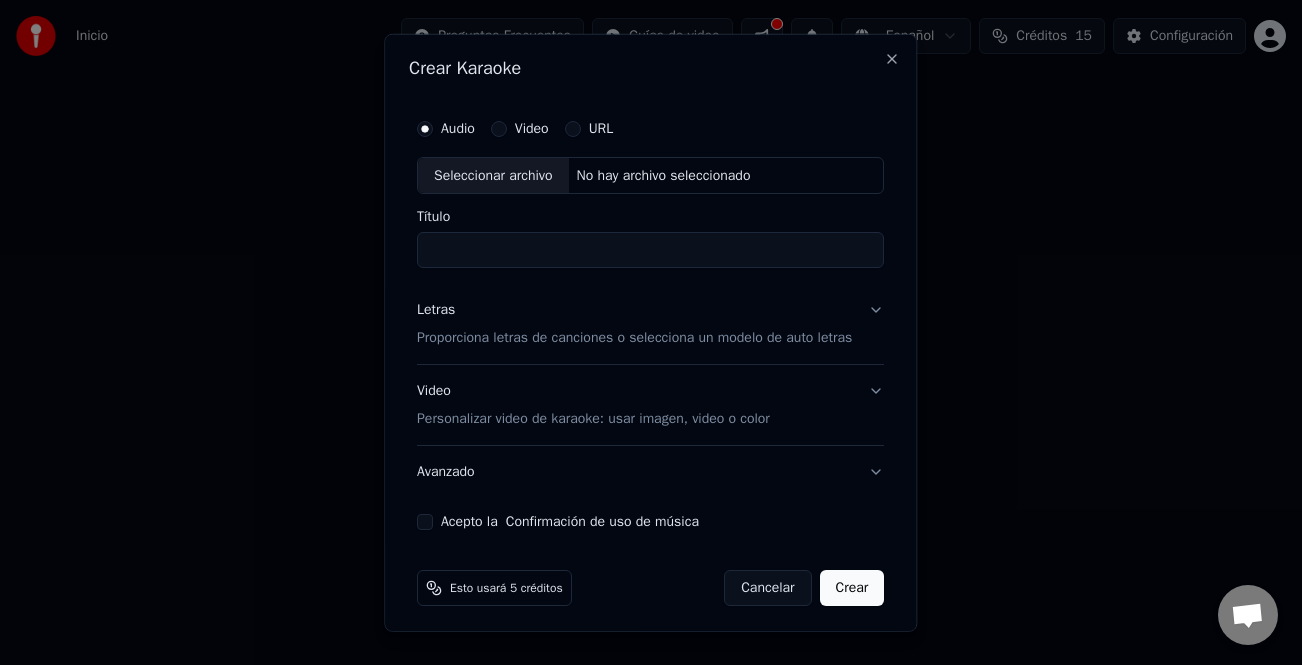 scroll, scrollTop: 0, scrollLeft: 0, axis: both 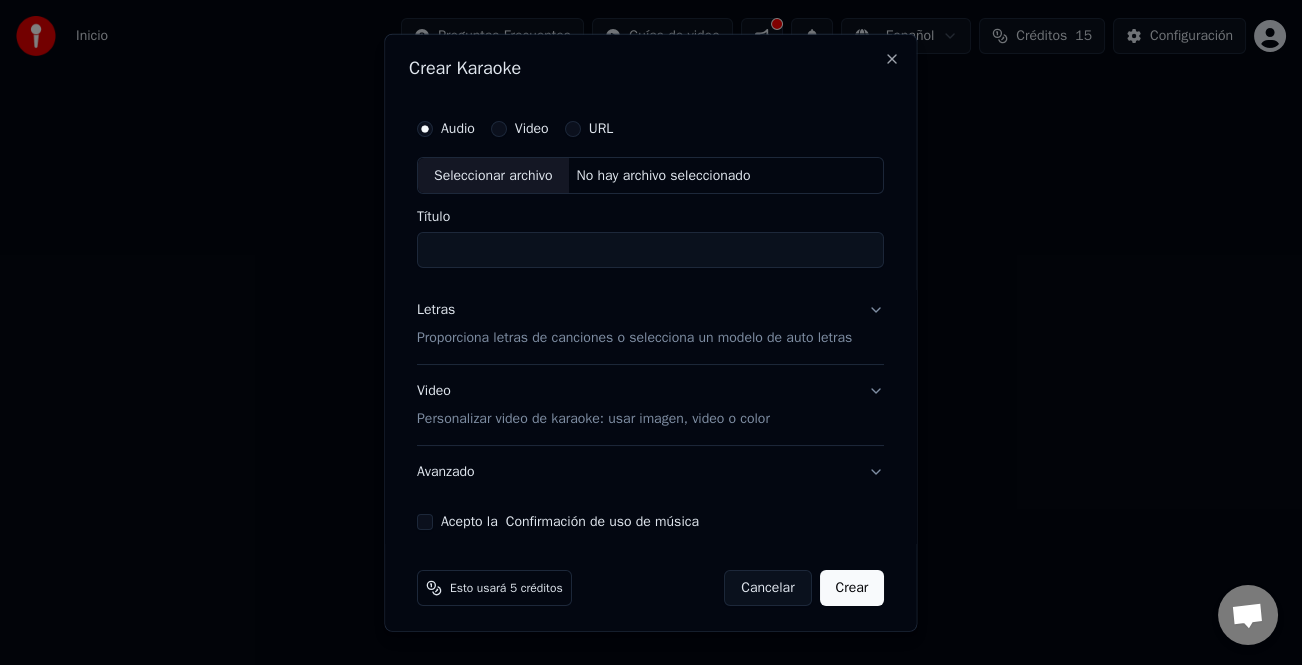 click on "Seleccionar archivo" at bounding box center (493, 175) 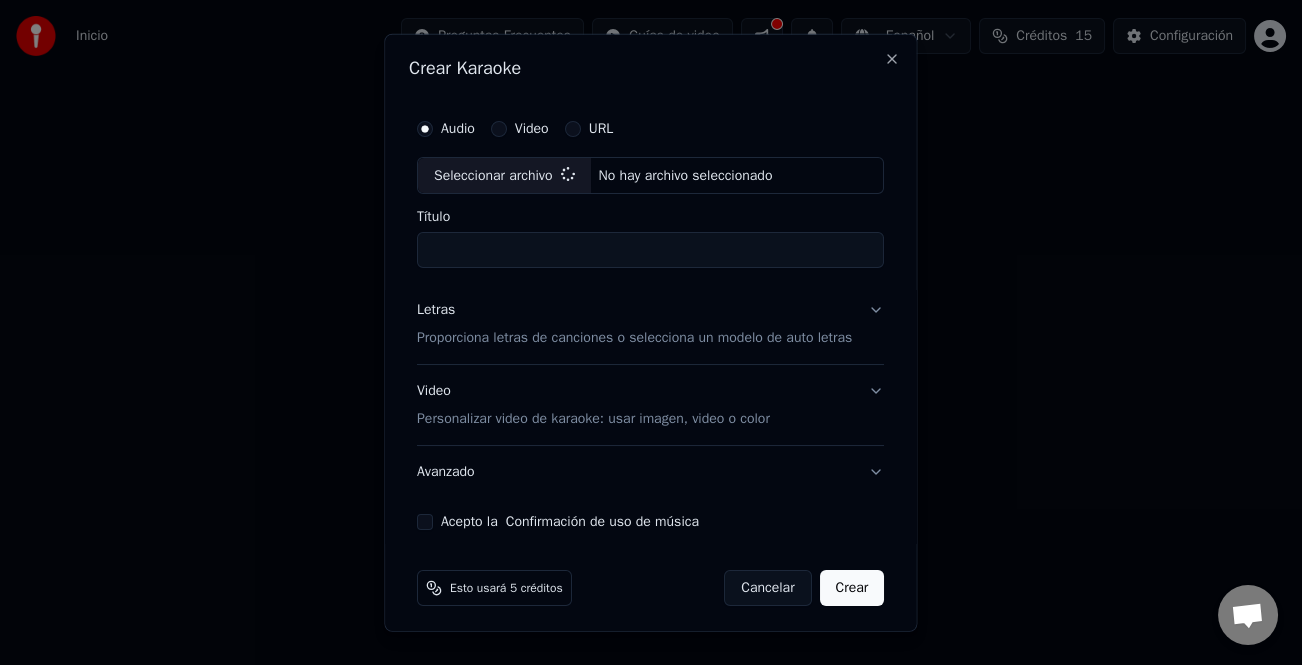 type on "**********" 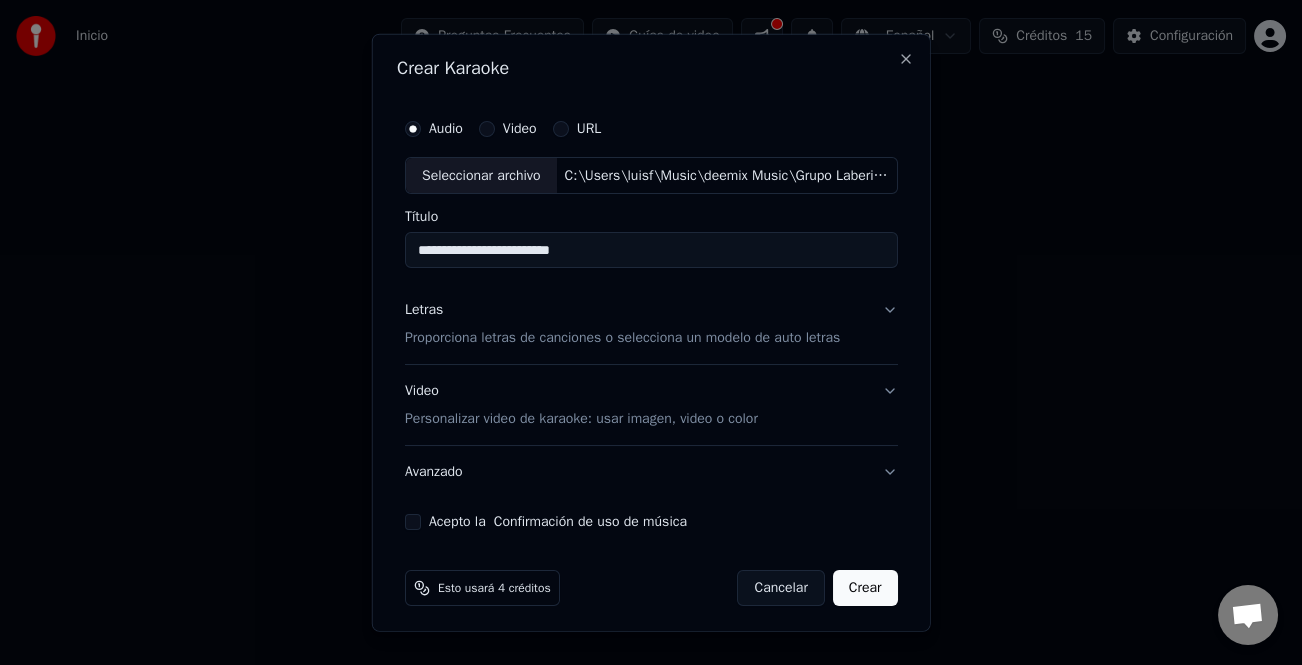 click on "Letras" at bounding box center [424, 310] 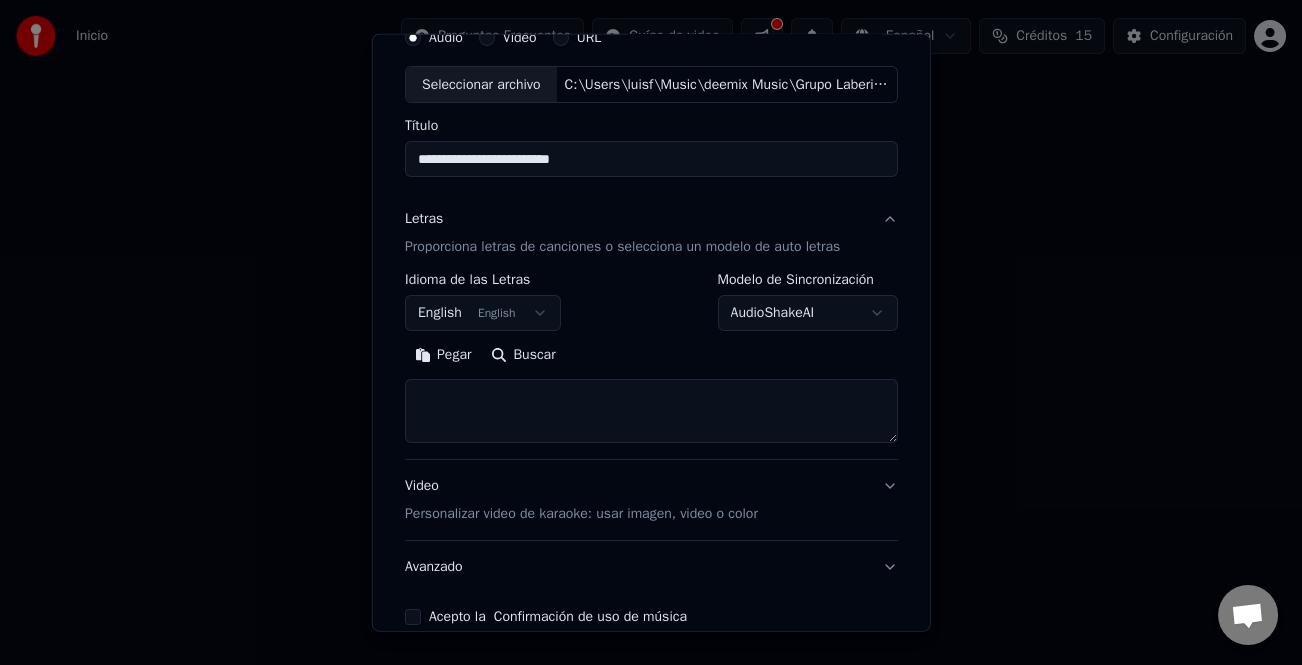 scroll, scrollTop: 193, scrollLeft: 0, axis: vertical 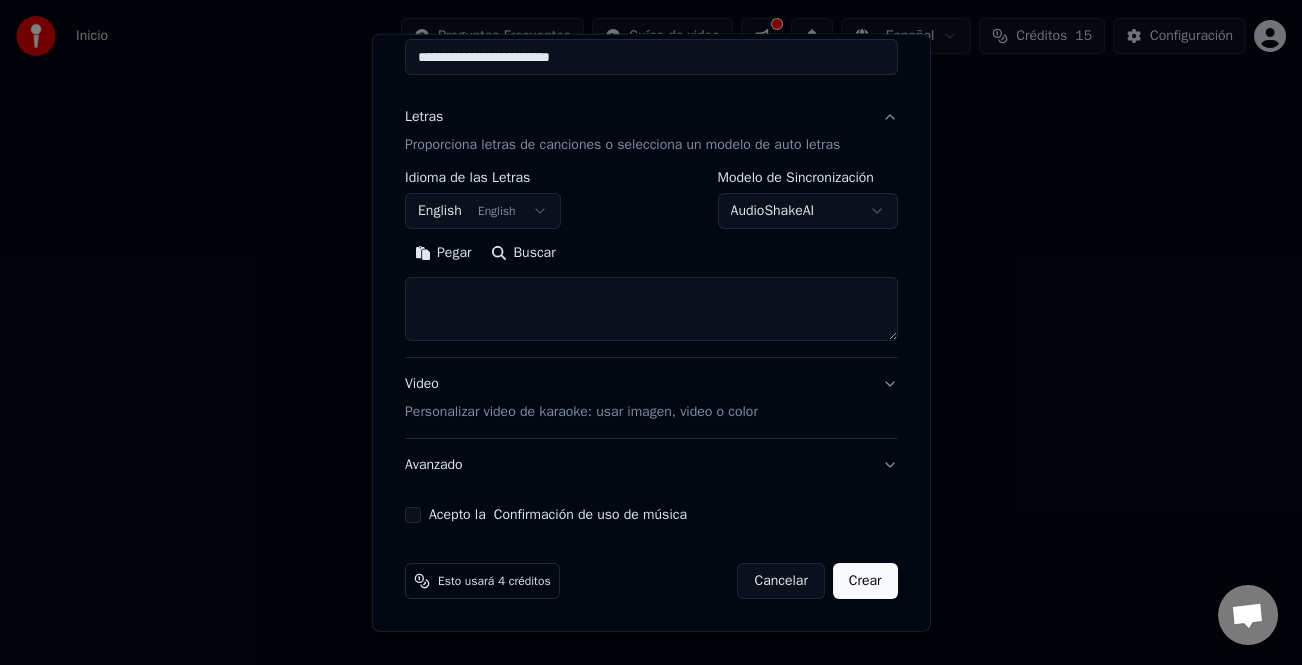 click on "Pegar" at bounding box center [443, 253] 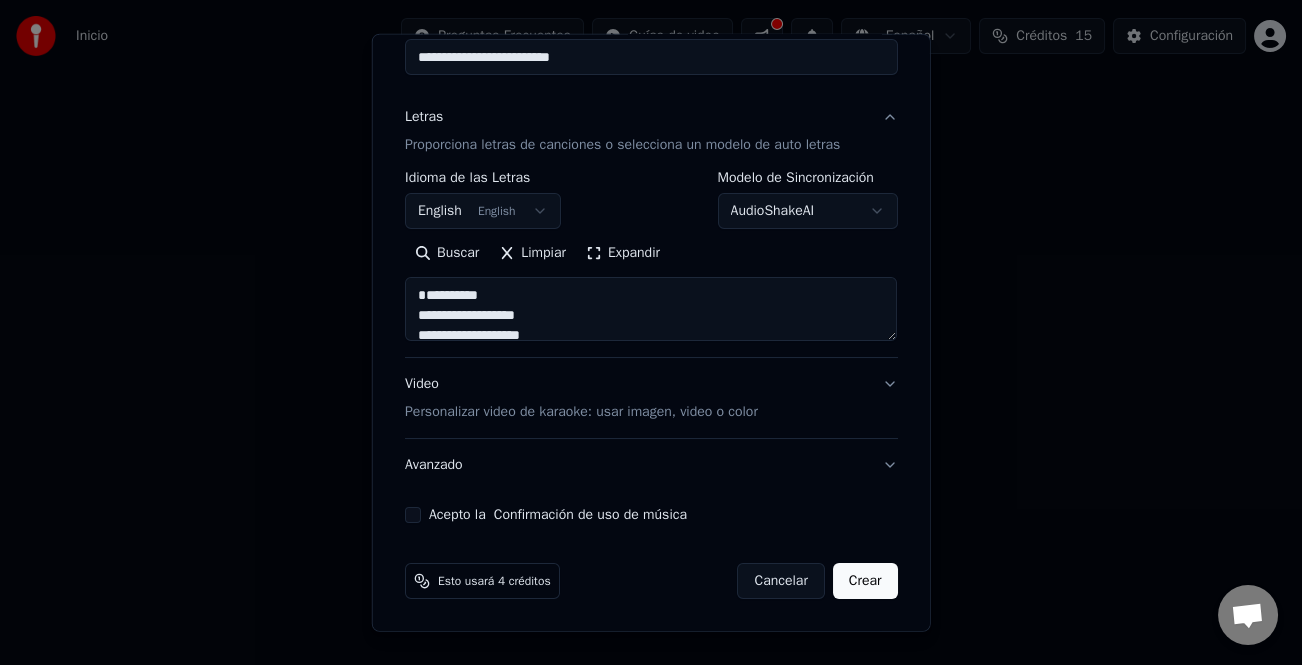 drag, startPoint x: 416, startPoint y: 517, endPoint x: 434, endPoint y: 516, distance: 18.027756 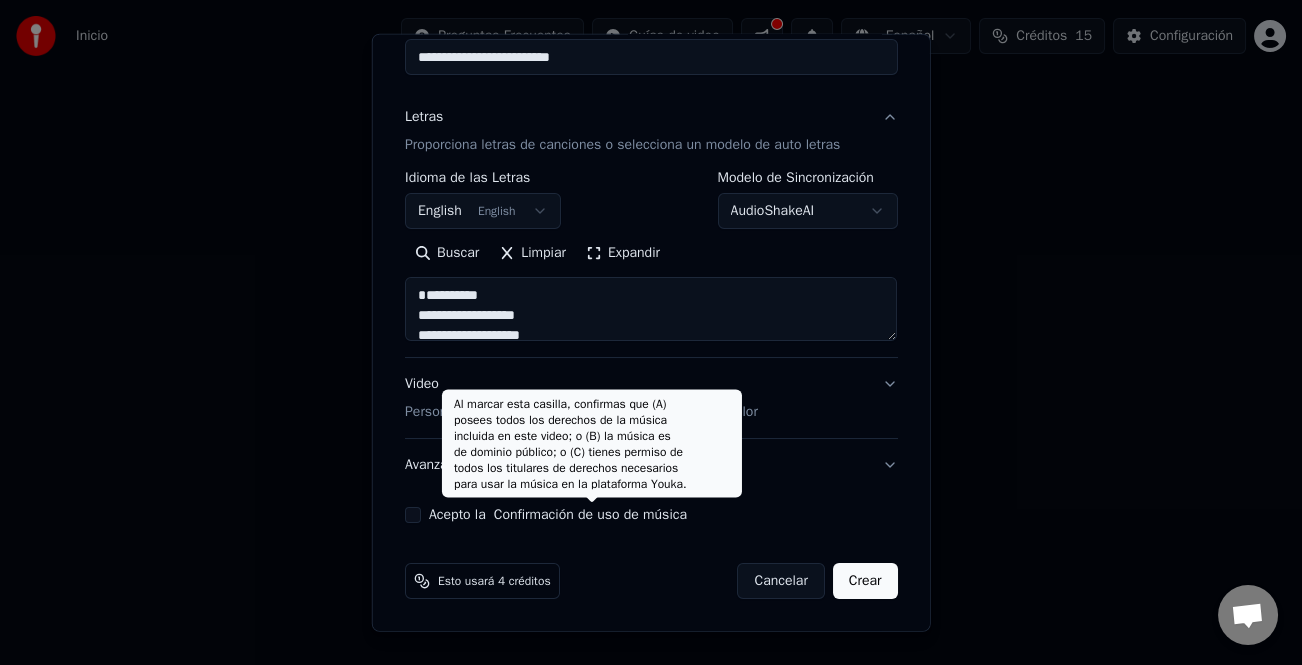 type on "**********" 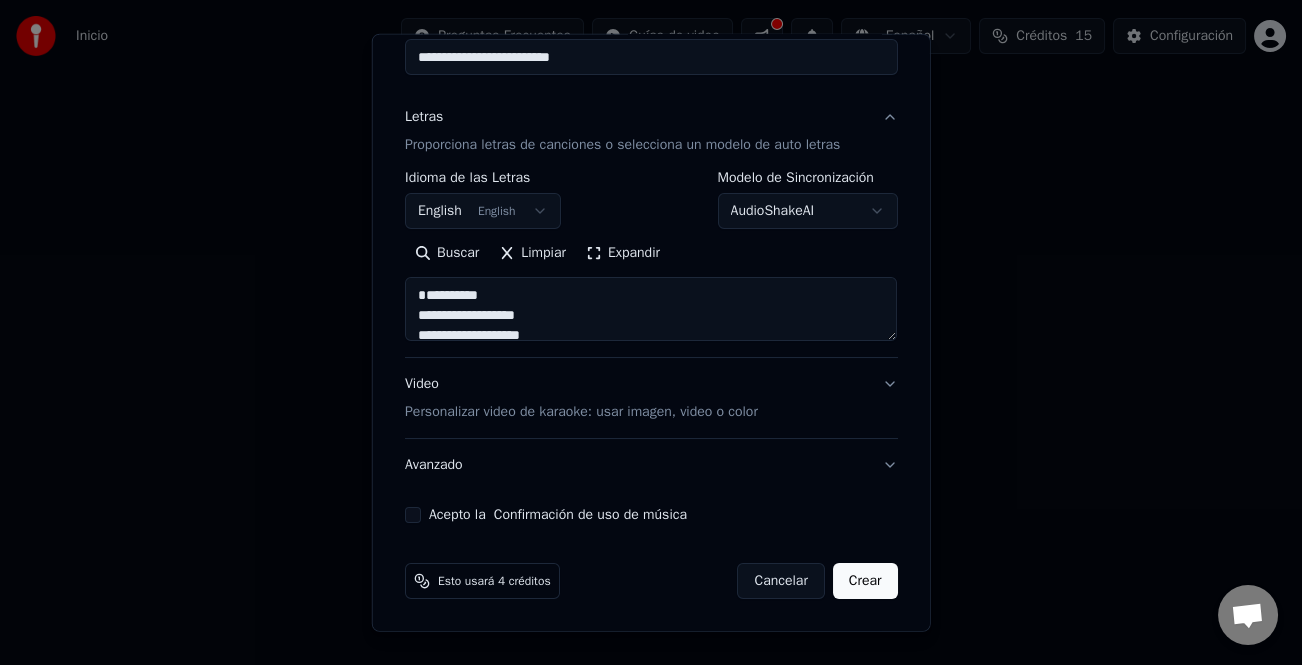 click on "Acepto la   Confirmación de uso de música" at bounding box center [413, 515] 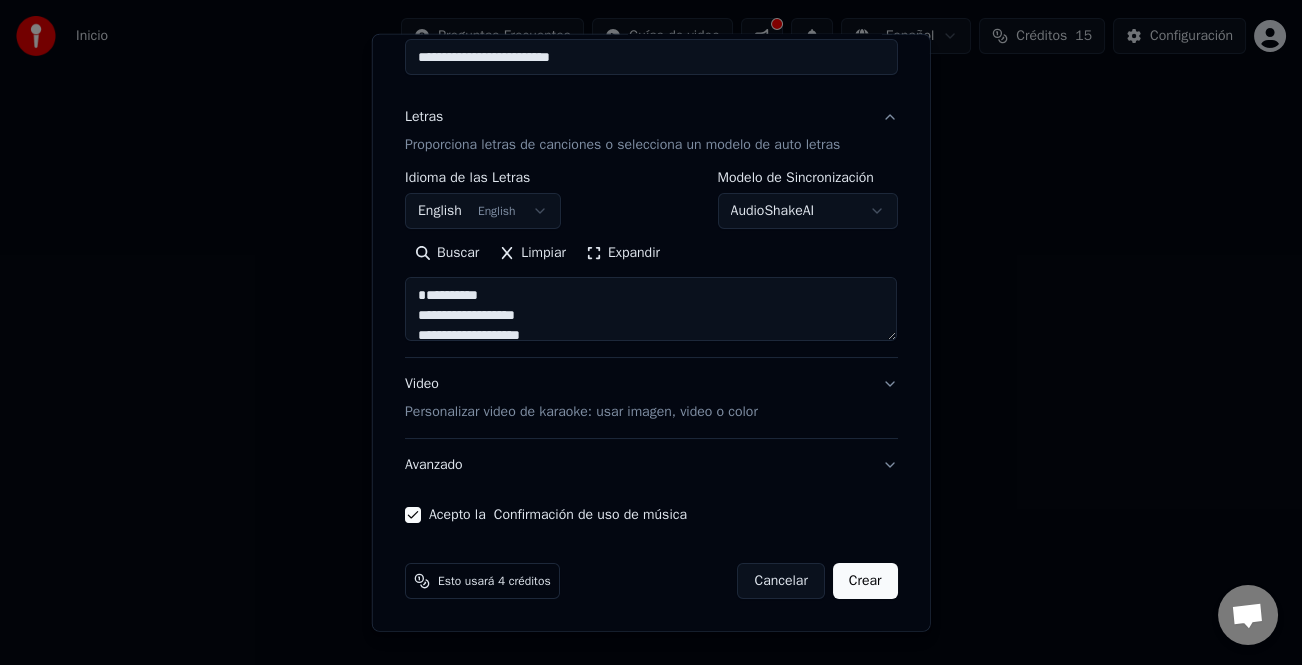 click on "Crear" at bounding box center (865, 581) 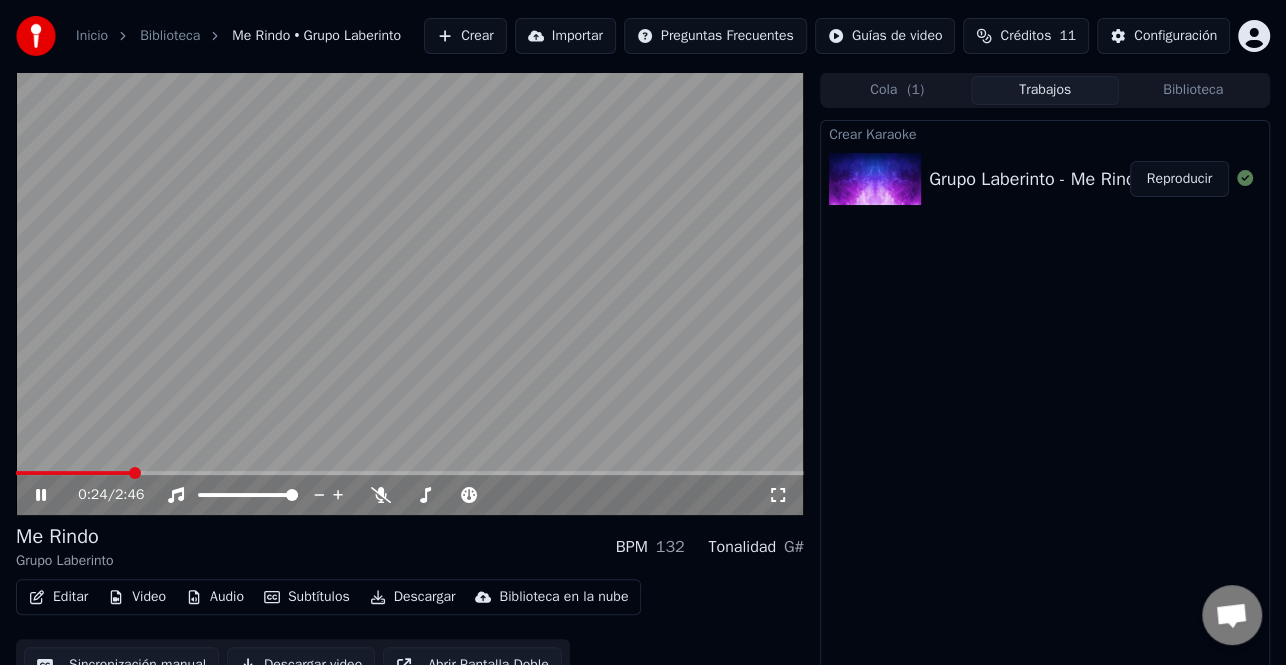 click 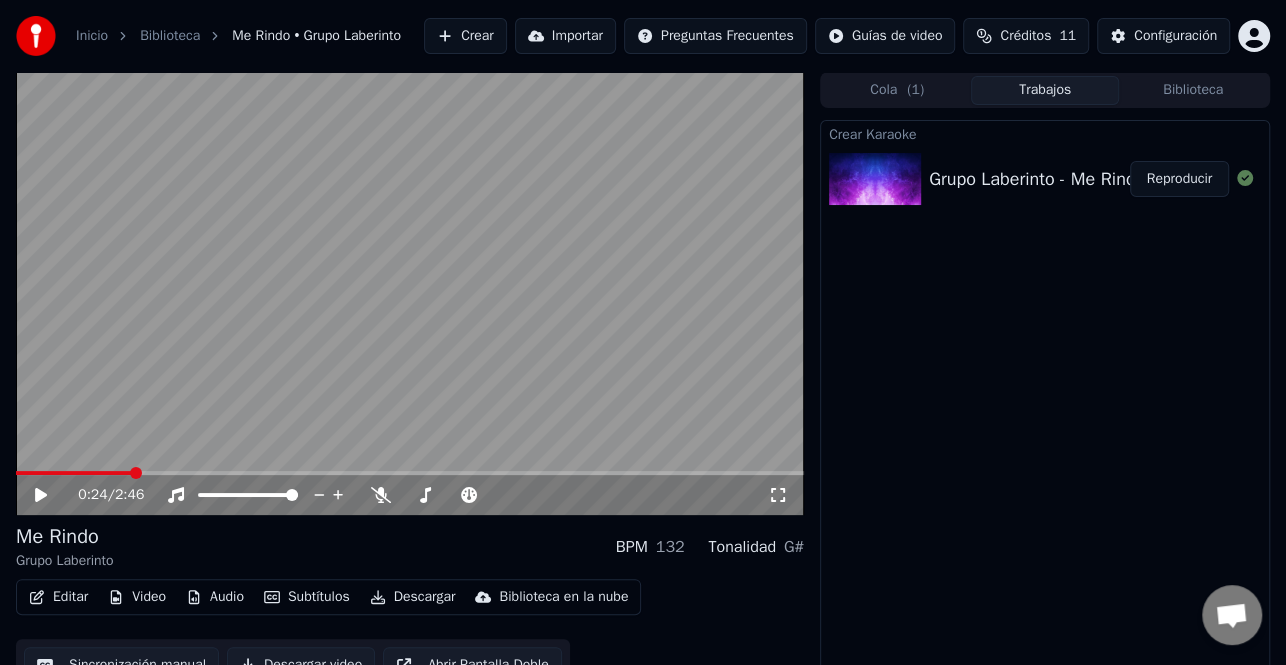 click on "Editar" at bounding box center [58, 597] 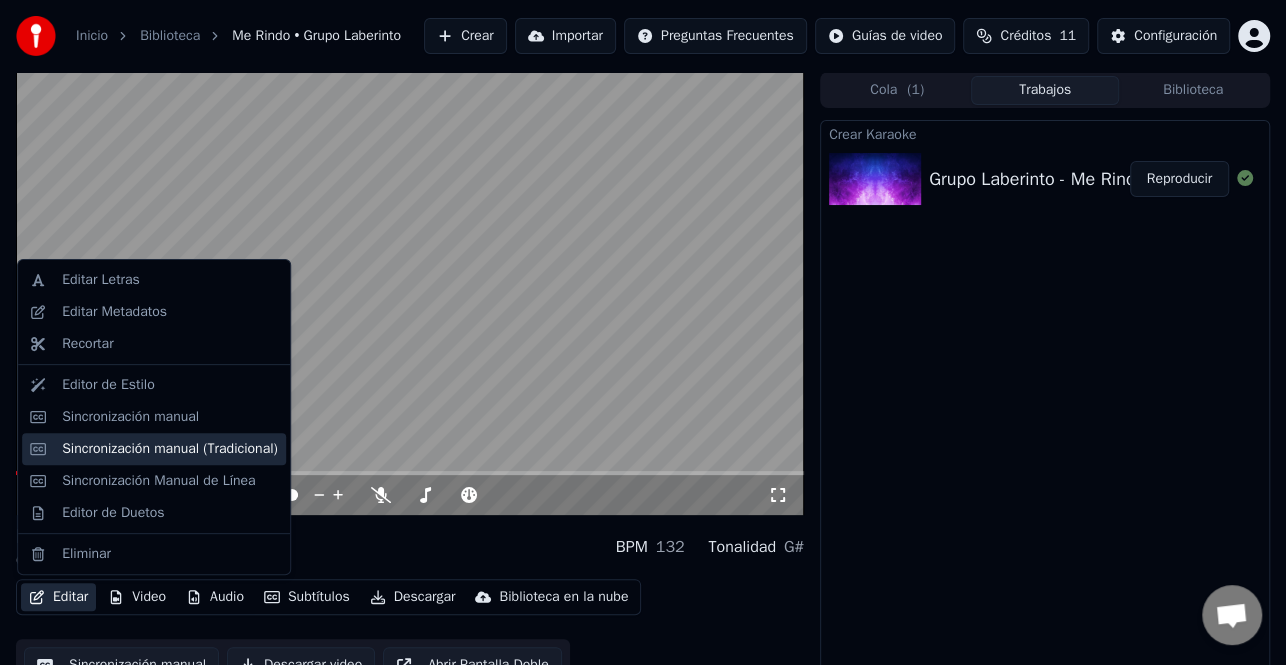 click on "Sincronización manual (Tradicional)" at bounding box center [170, 449] 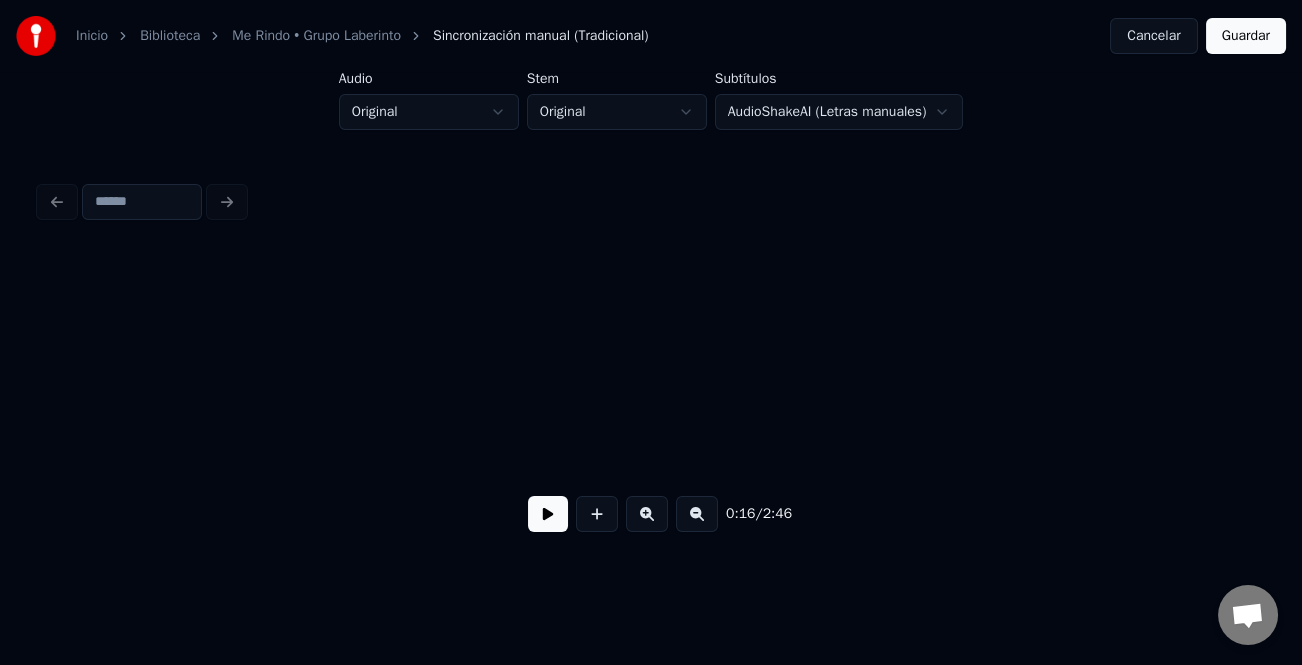 scroll, scrollTop: 0, scrollLeft: 7596, axis: horizontal 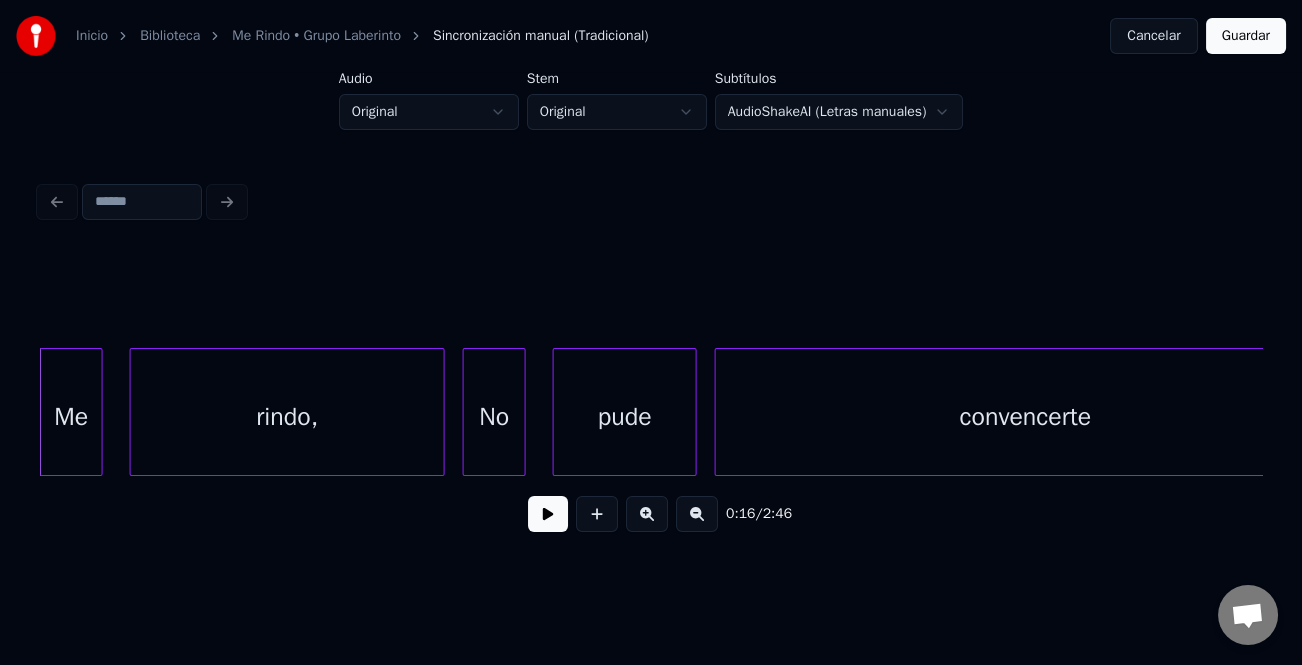 click at bounding box center [548, 514] 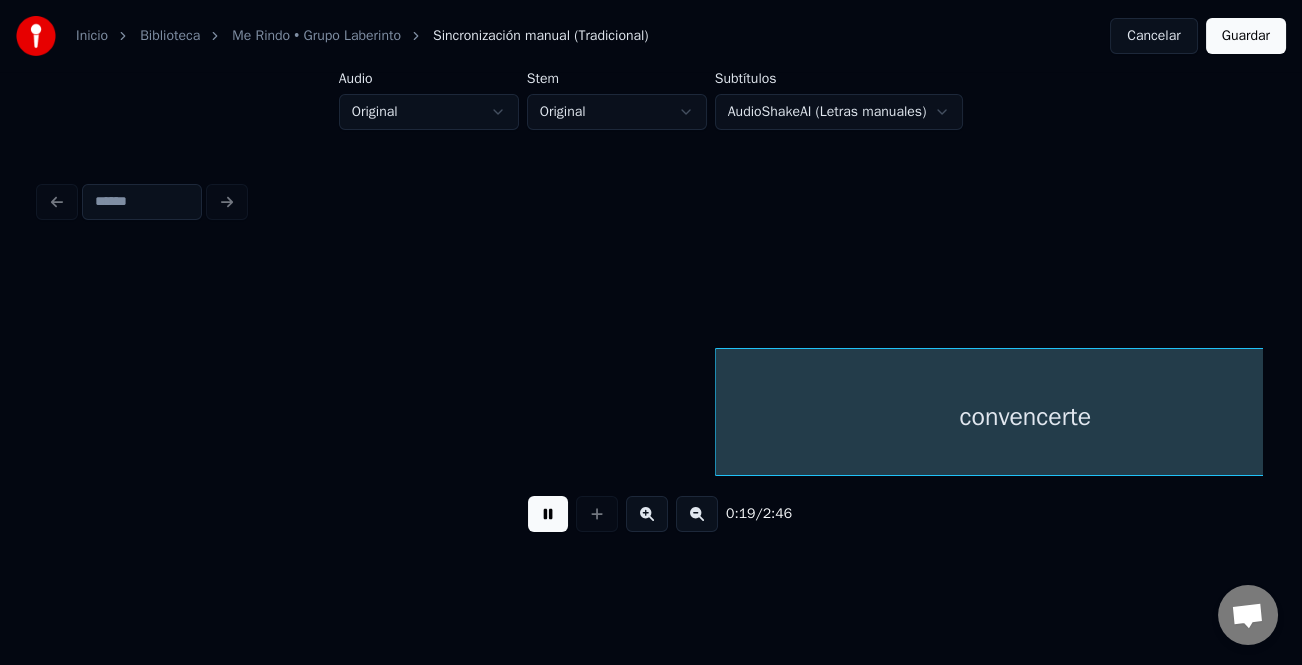 scroll, scrollTop: 0, scrollLeft: 8820, axis: horizontal 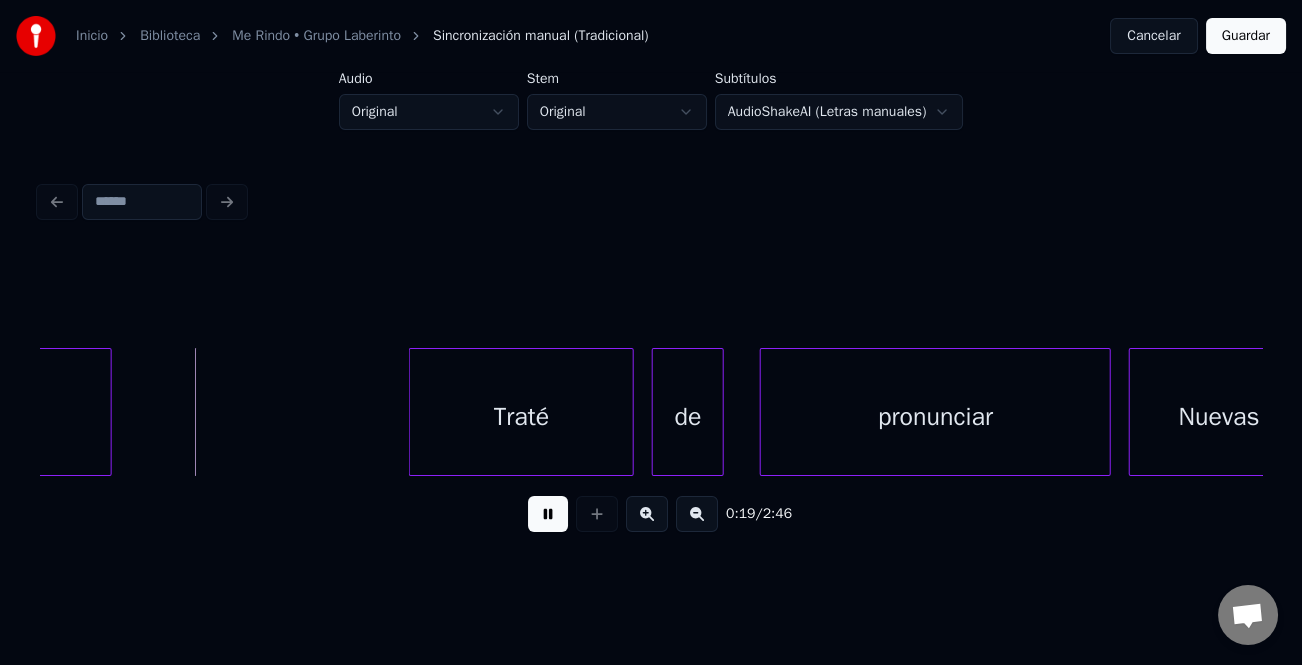 click at bounding box center [548, 514] 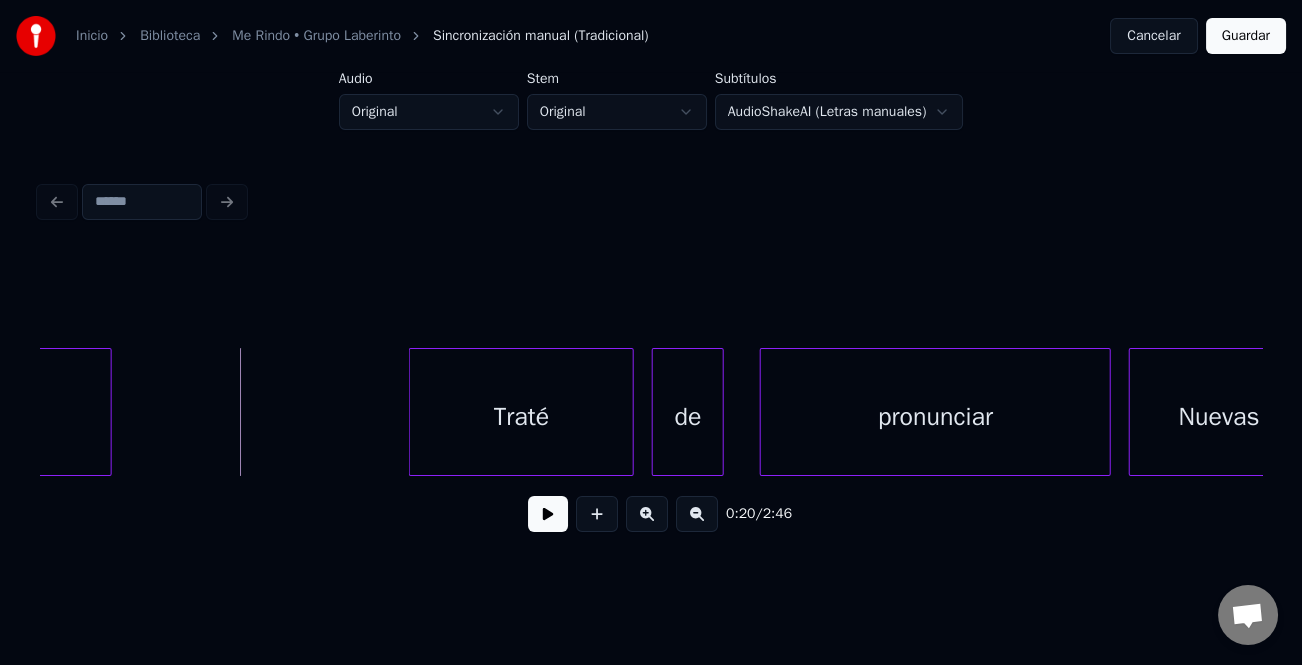 click at bounding box center [548, 514] 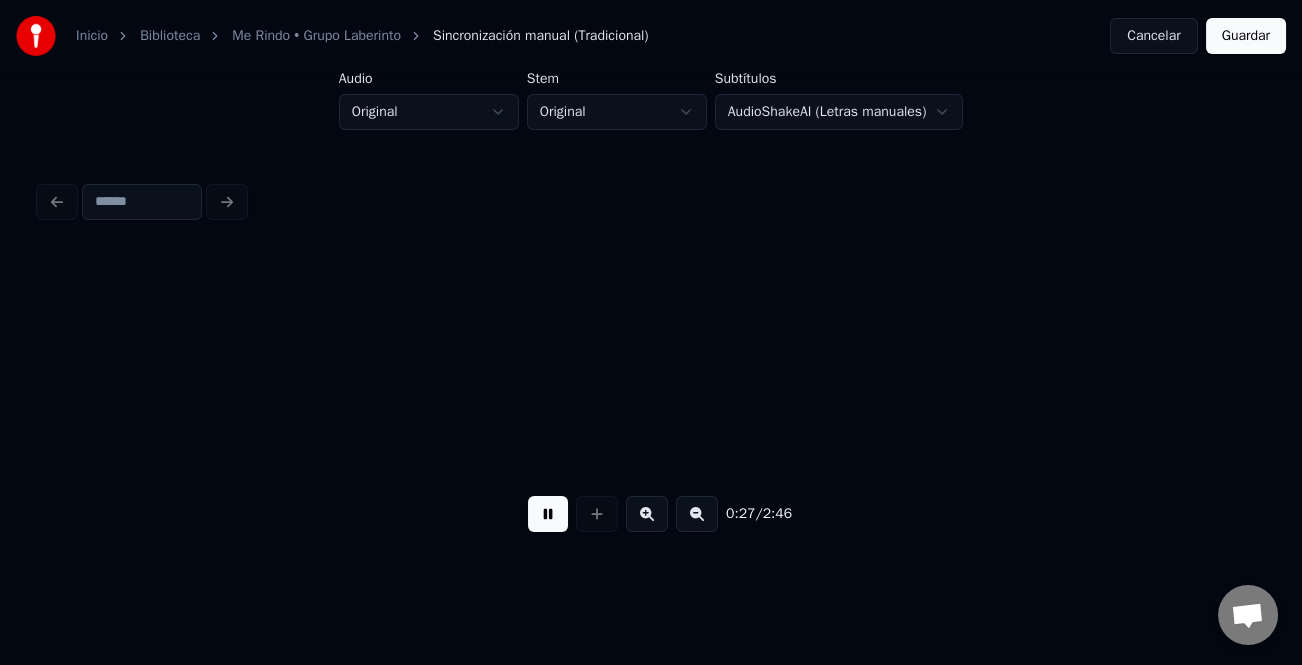 scroll, scrollTop: 0, scrollLeft: 12495, axis: horizontal 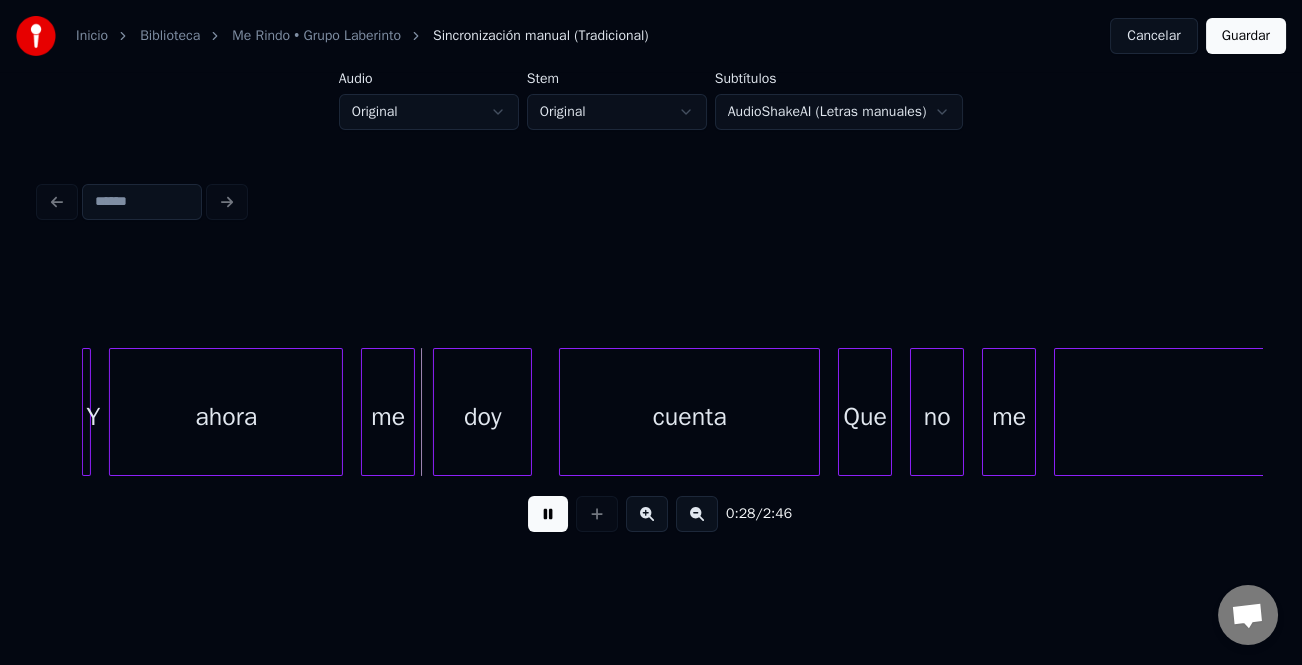 click at bounding box center (548, 514) 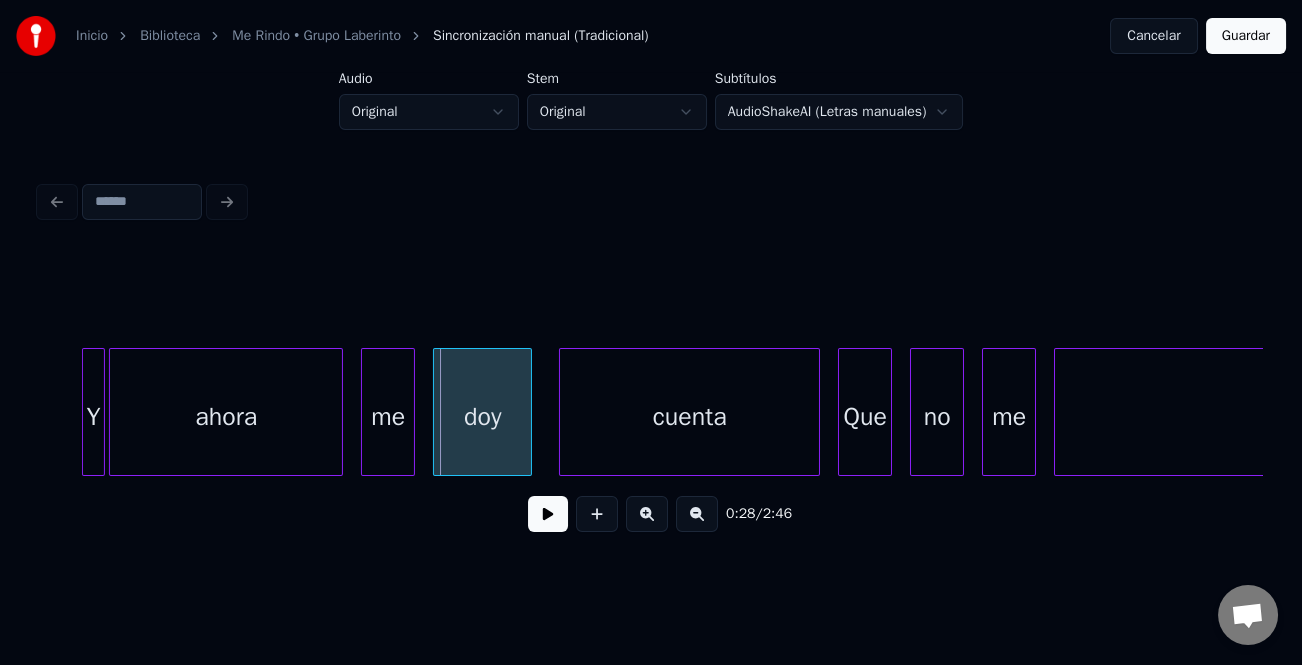 click on "Y ahora me doy cuenta Que no me amas...." at bounding box center (25103, 412) 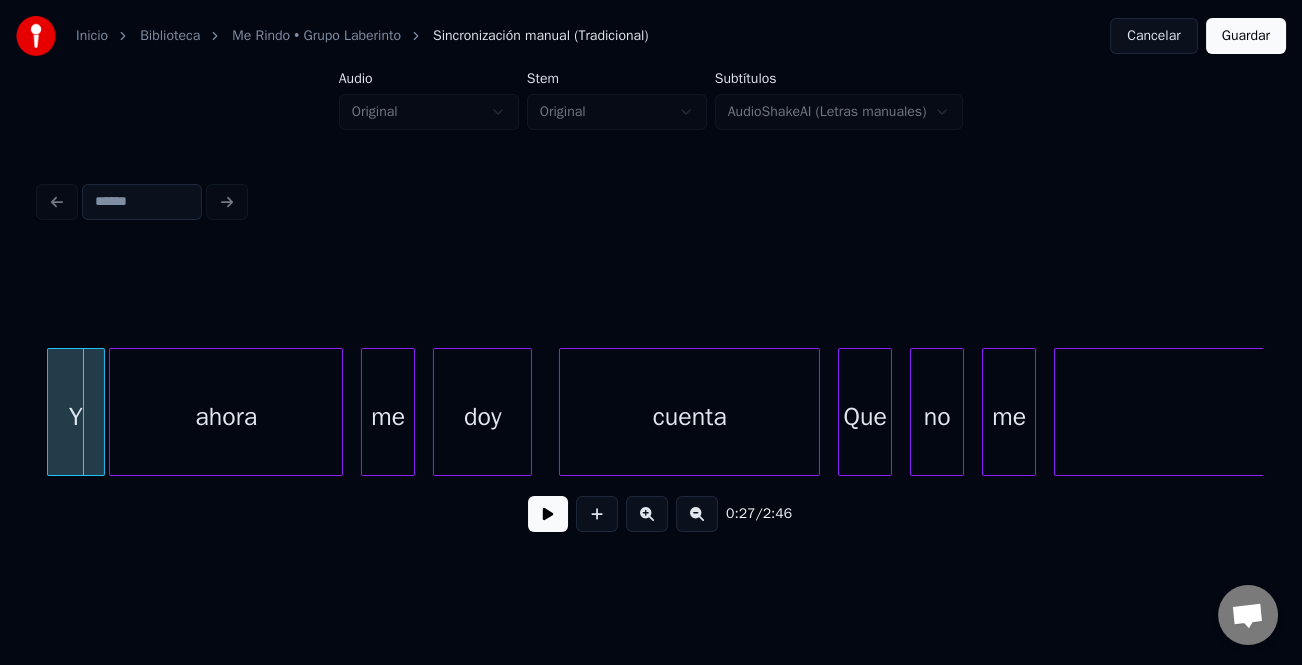 click at bounding box center [51, 412] 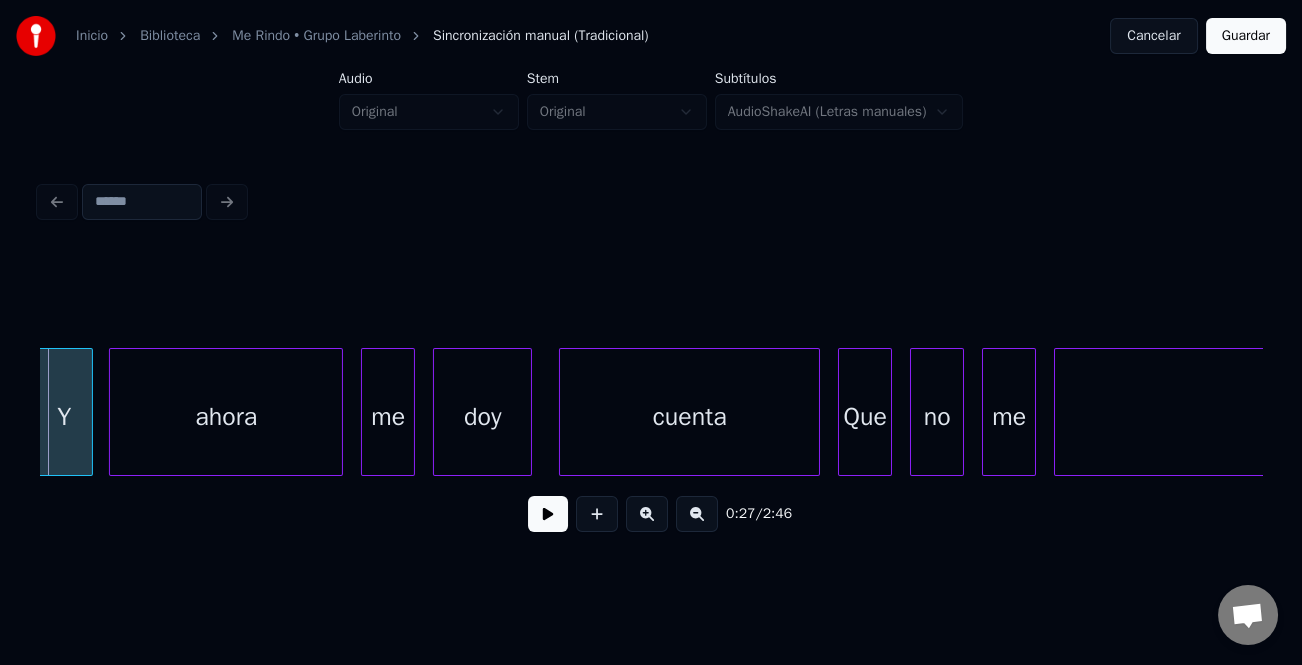 scroll, scrollTop: 0, scrollLeft: 12490, axis: horizontal 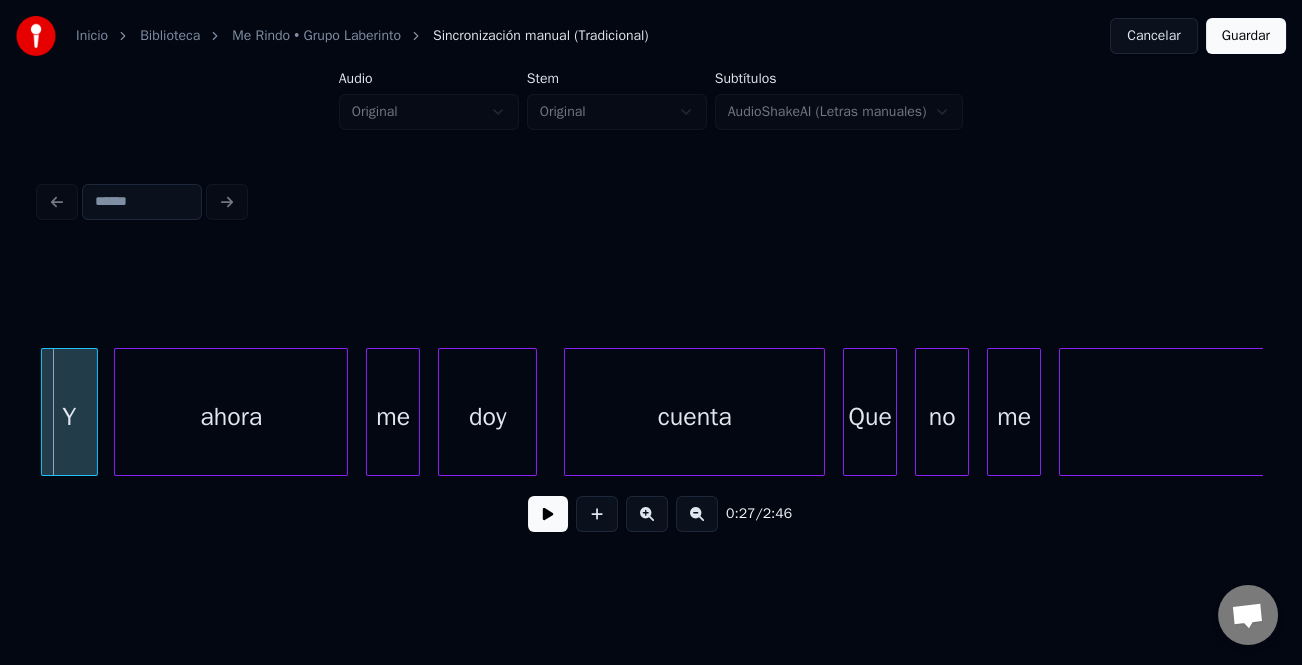 click on "Y" at bounding box center (70, 417) 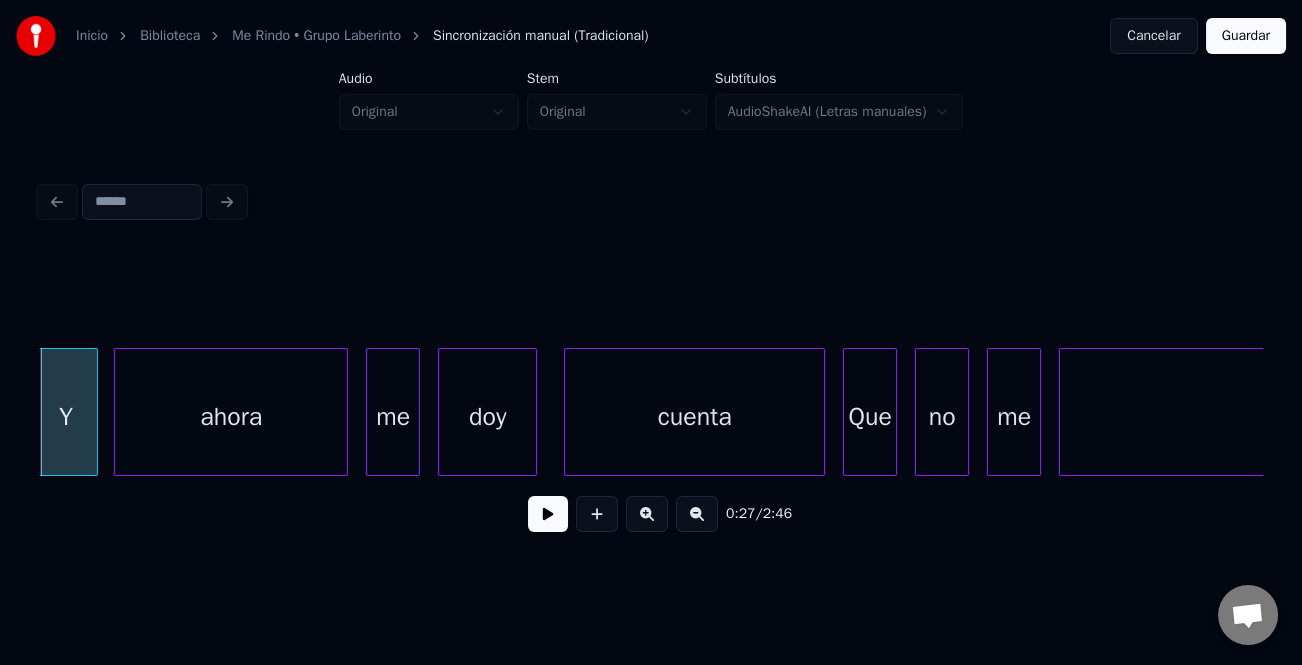 click on "0:27  /  2:46" at bounding box center [651, 362] 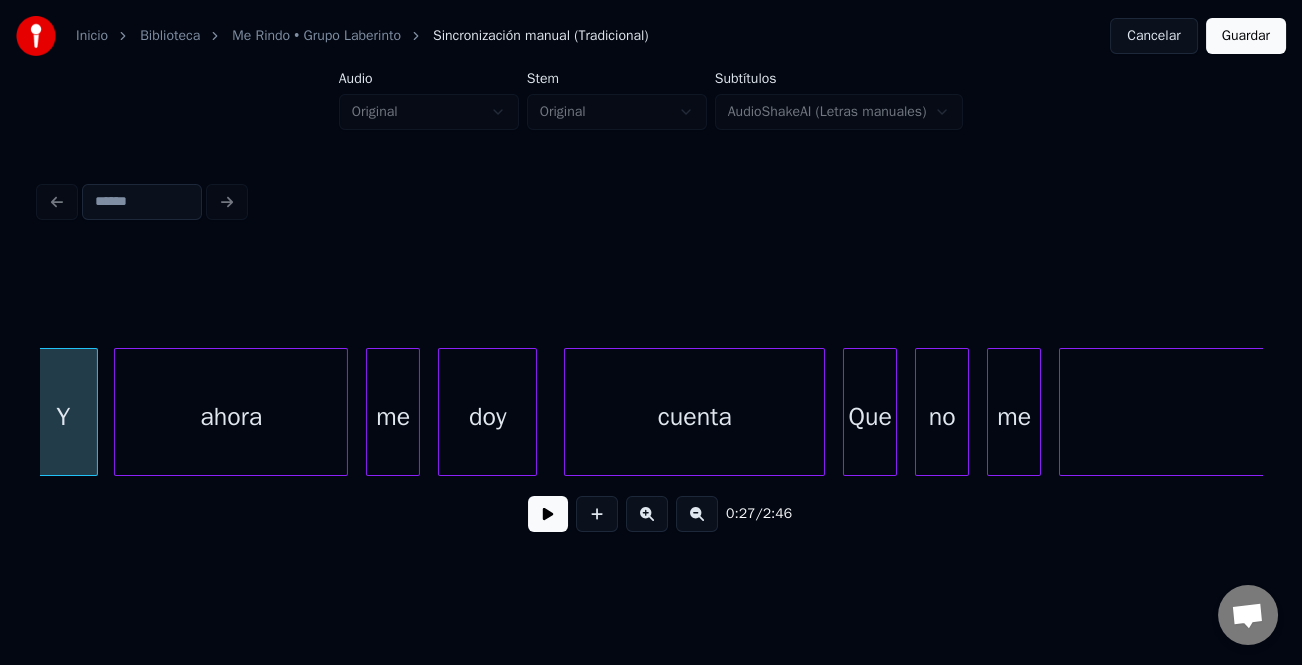 scroll, scrollTop: 0, scrollLeft: 12478, axis: horizontal 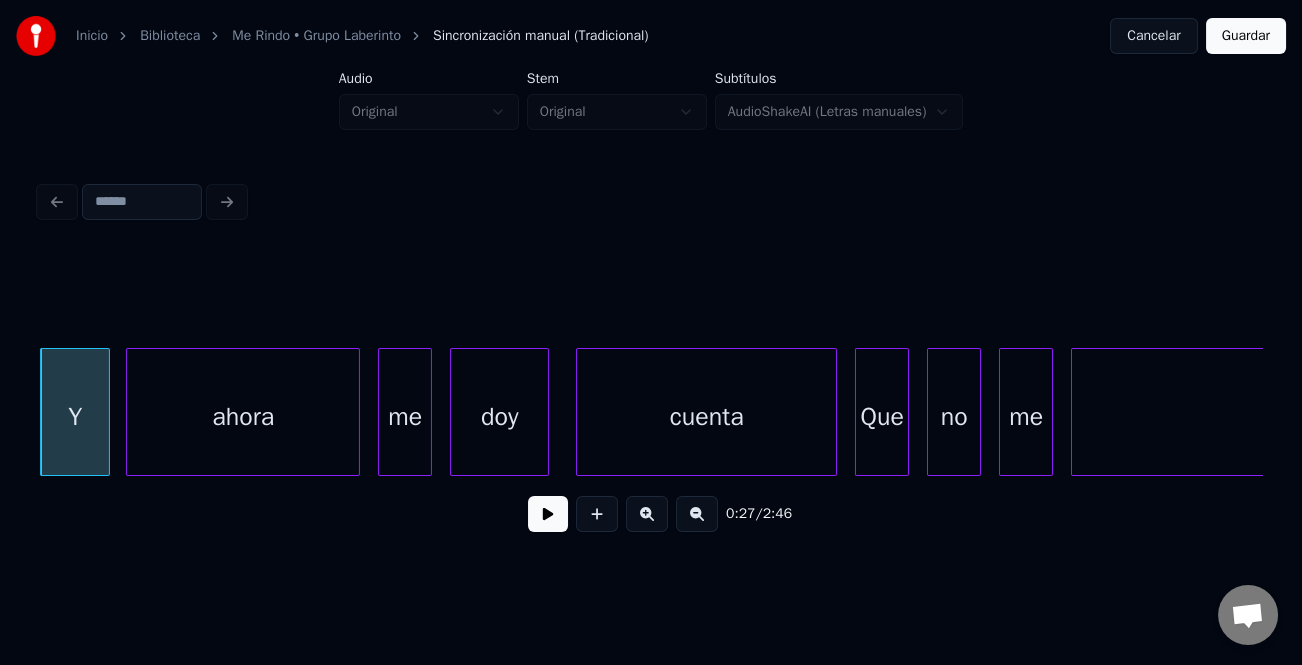 click at bounding box center [548, 514] 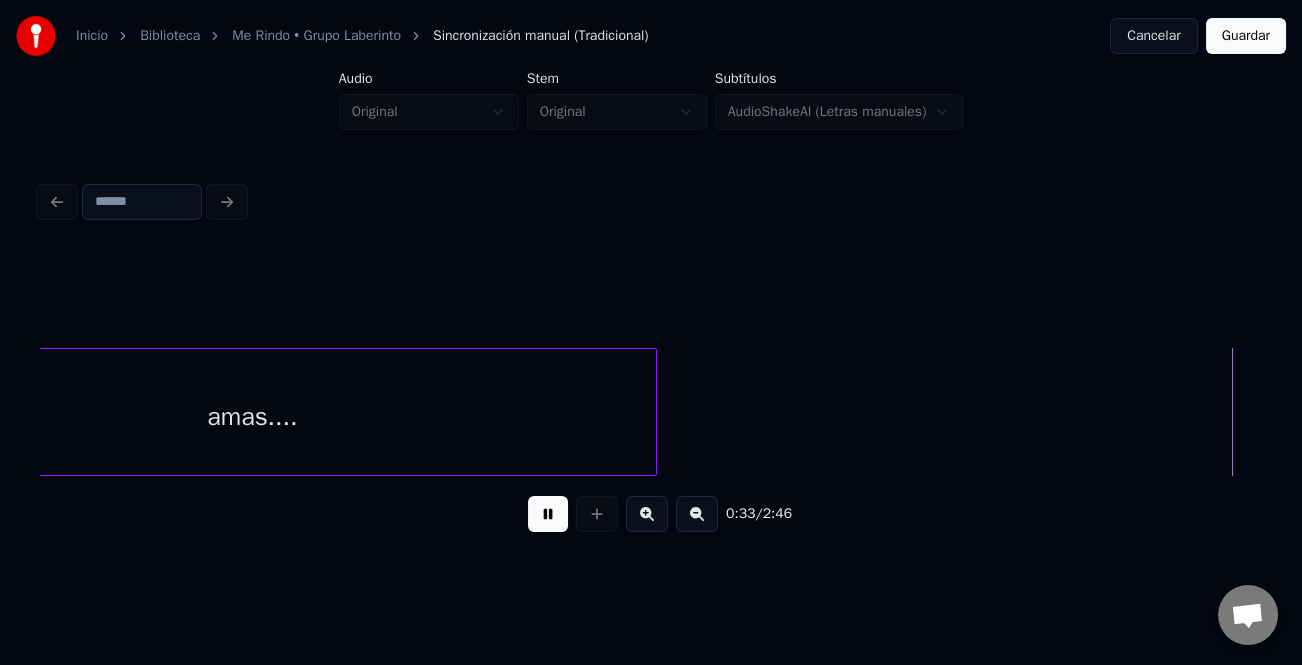 scroll, scrollTop: 0, scrollLeft: 14927, axis: horizontal 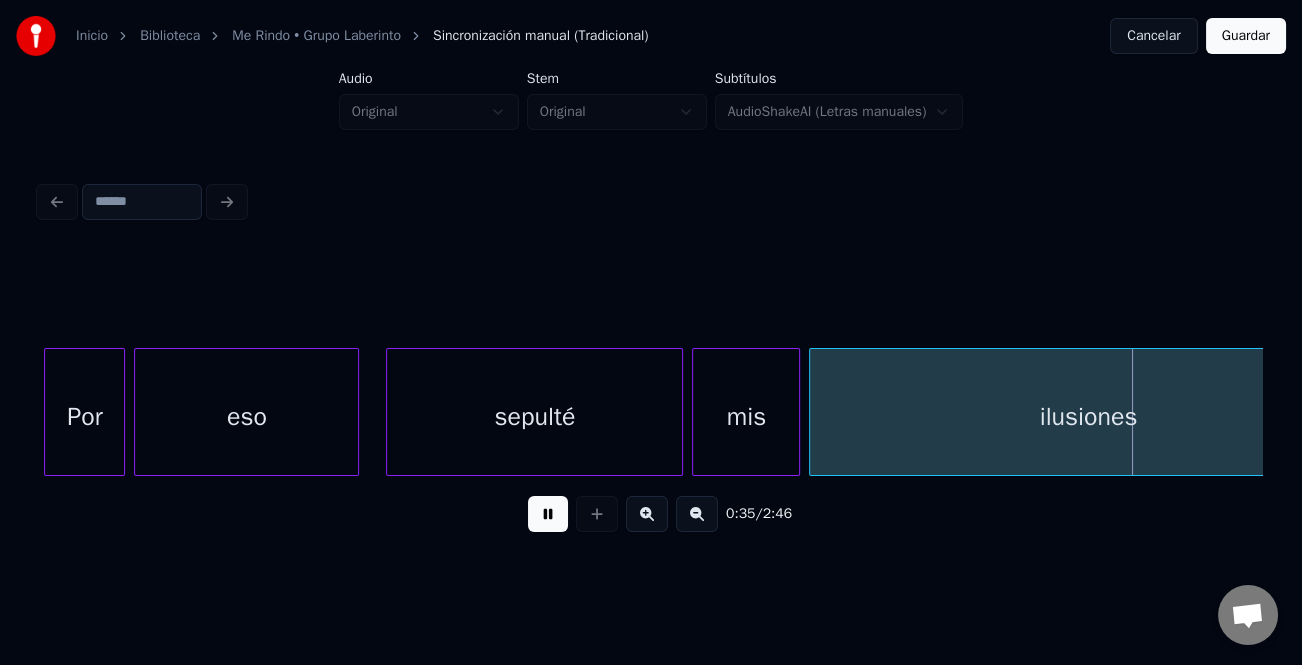 click at bounding box center [548, 514] 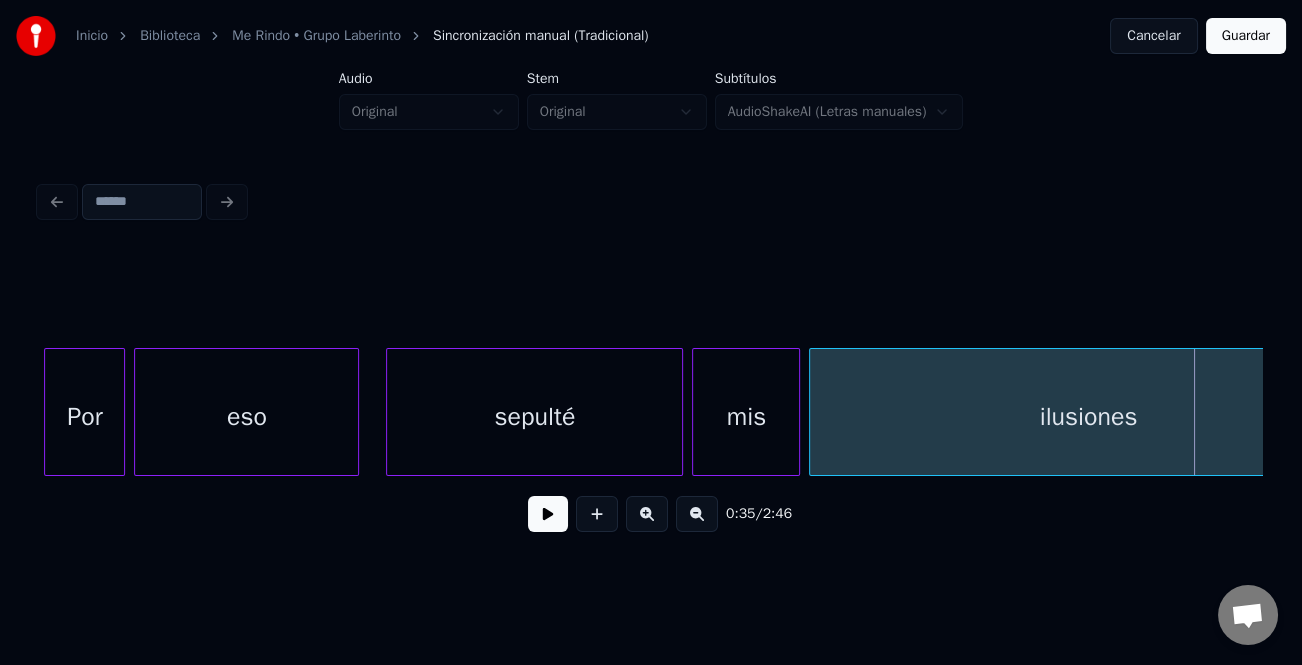 click on "ilusiones" at bounding box center [1088, 417] 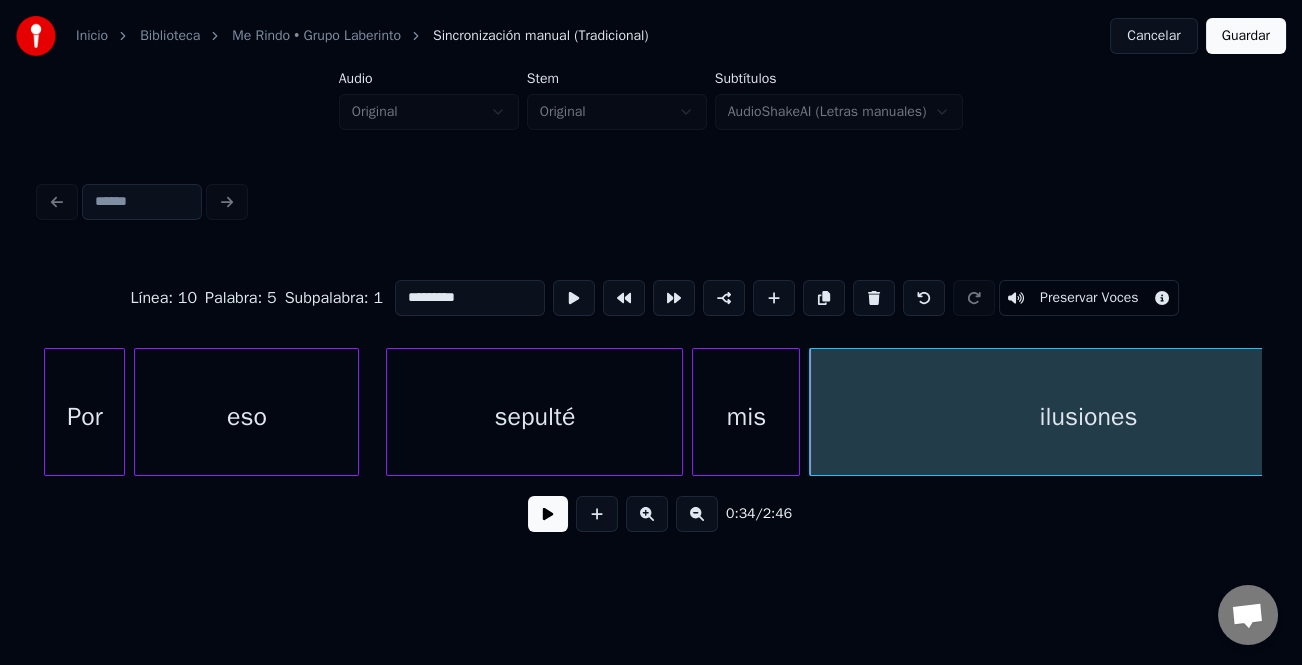 click on "*********" at bounding box center [470, 298] 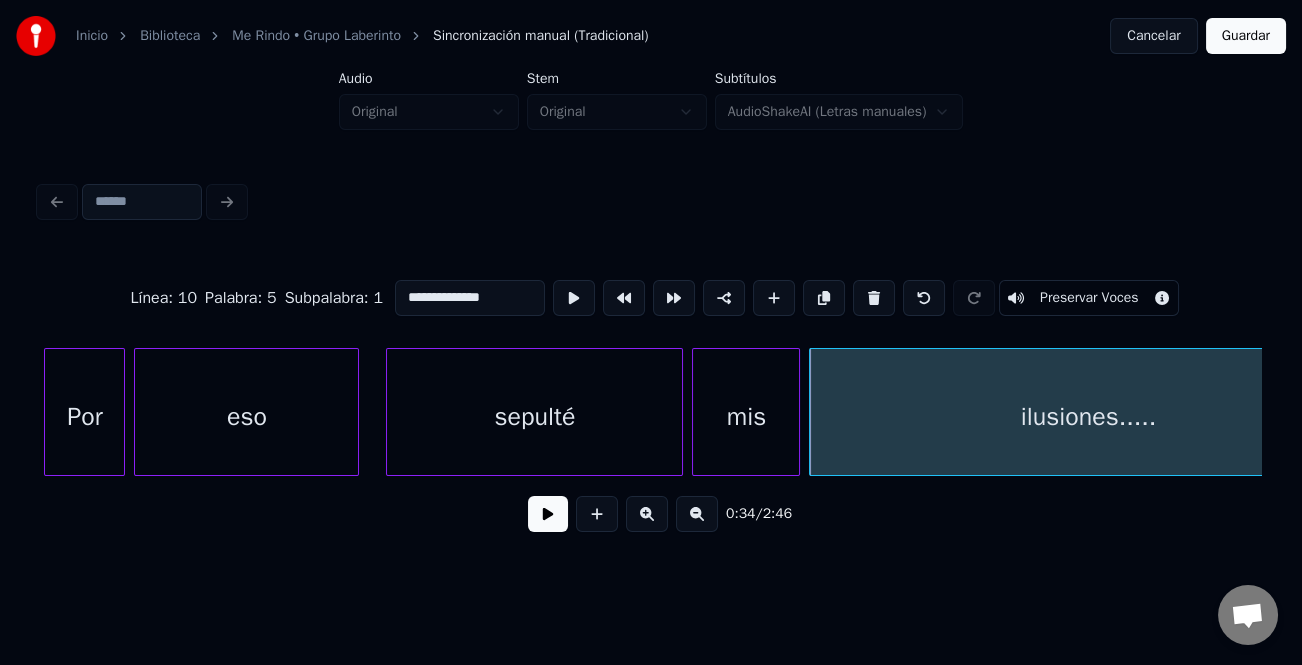 type on "**********" 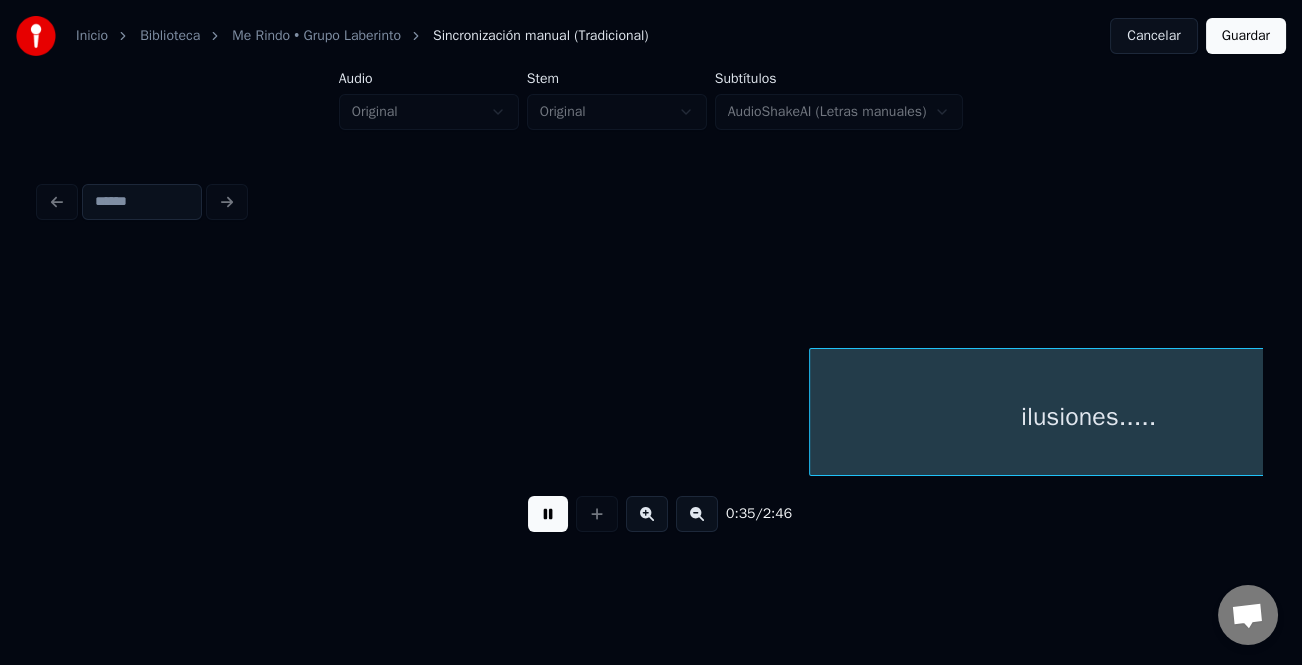 scroll, scrollTop: 0, scrollLeft: 16156, axis: horizontal 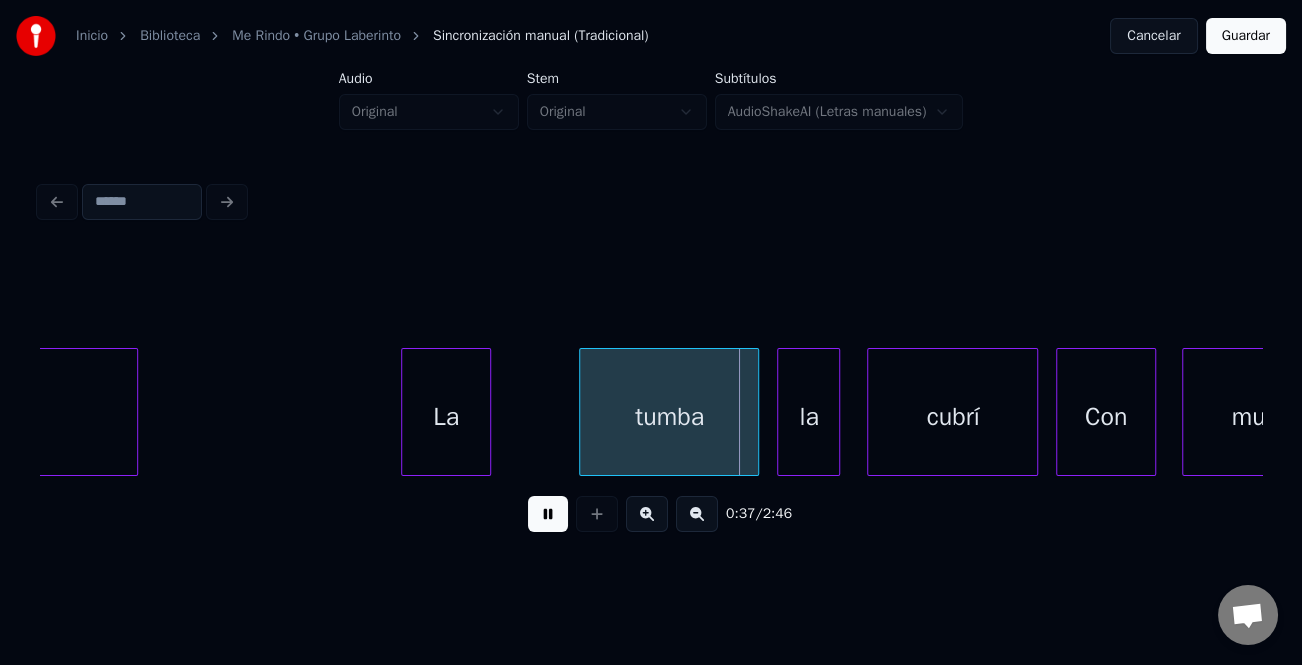 click on "La" at bounding box center (446, 417) 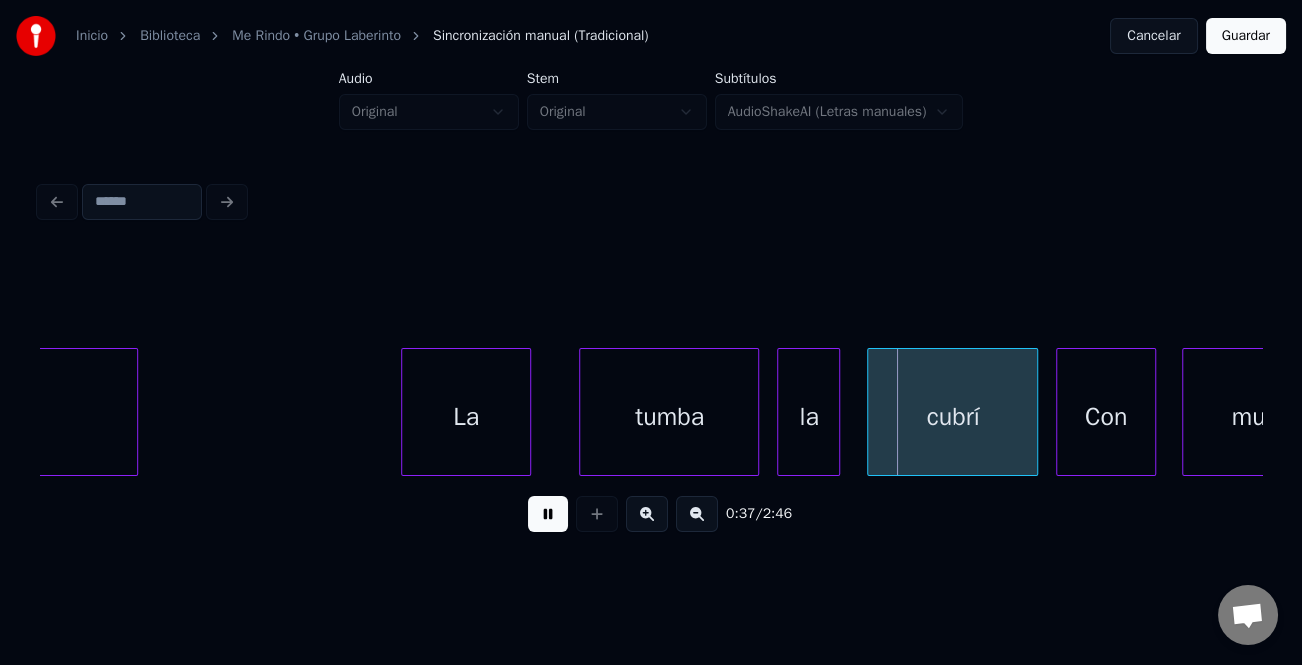 click at bounding box center (527, 412) 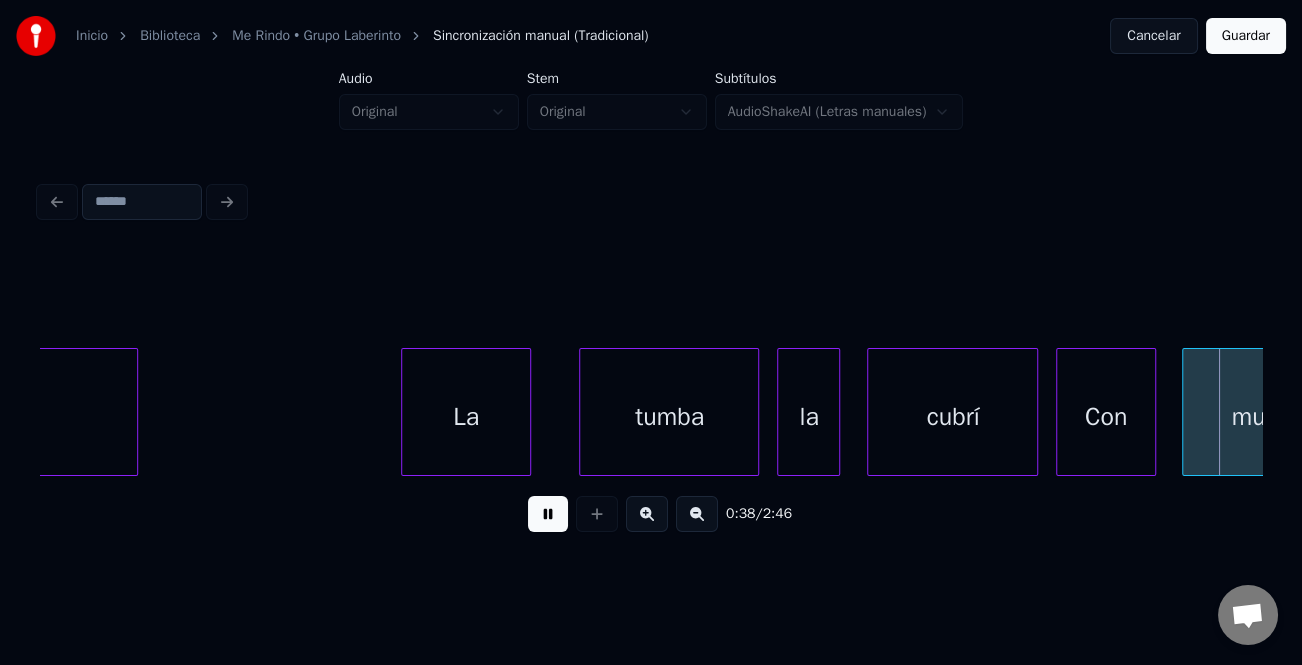 scroll, scrollTop: 0, scrollLeft: 17385, axis: horizontal 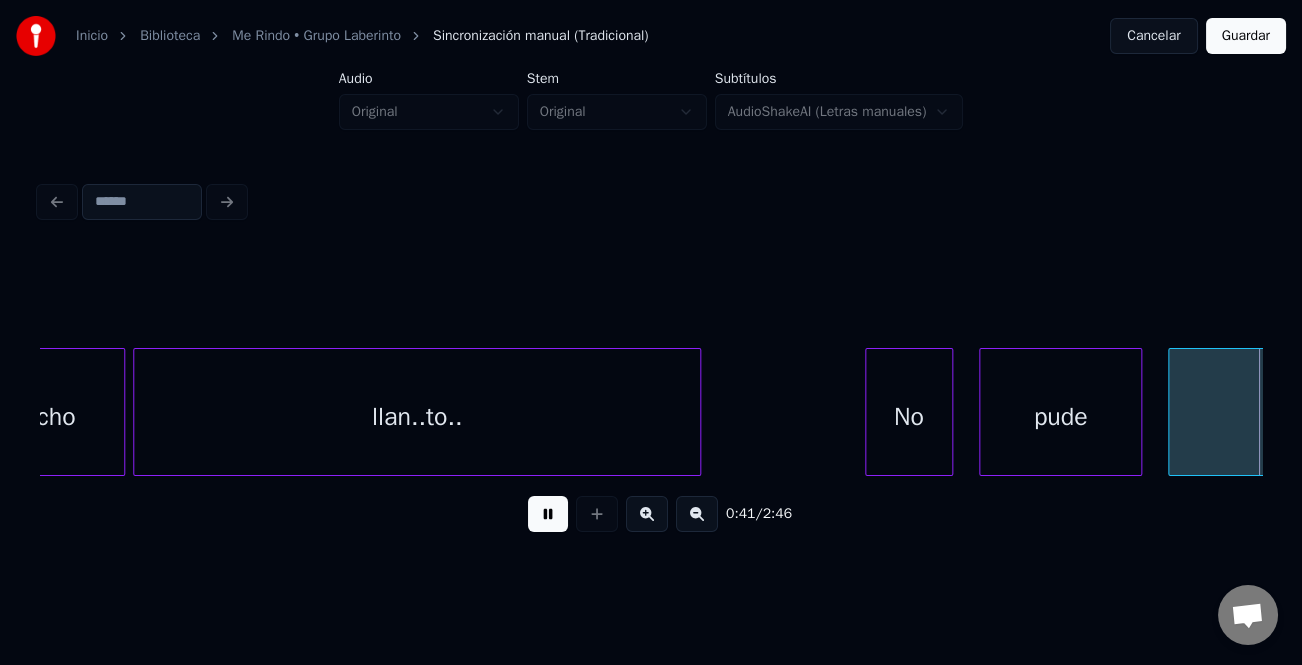 click at bounding box center (869, 412) 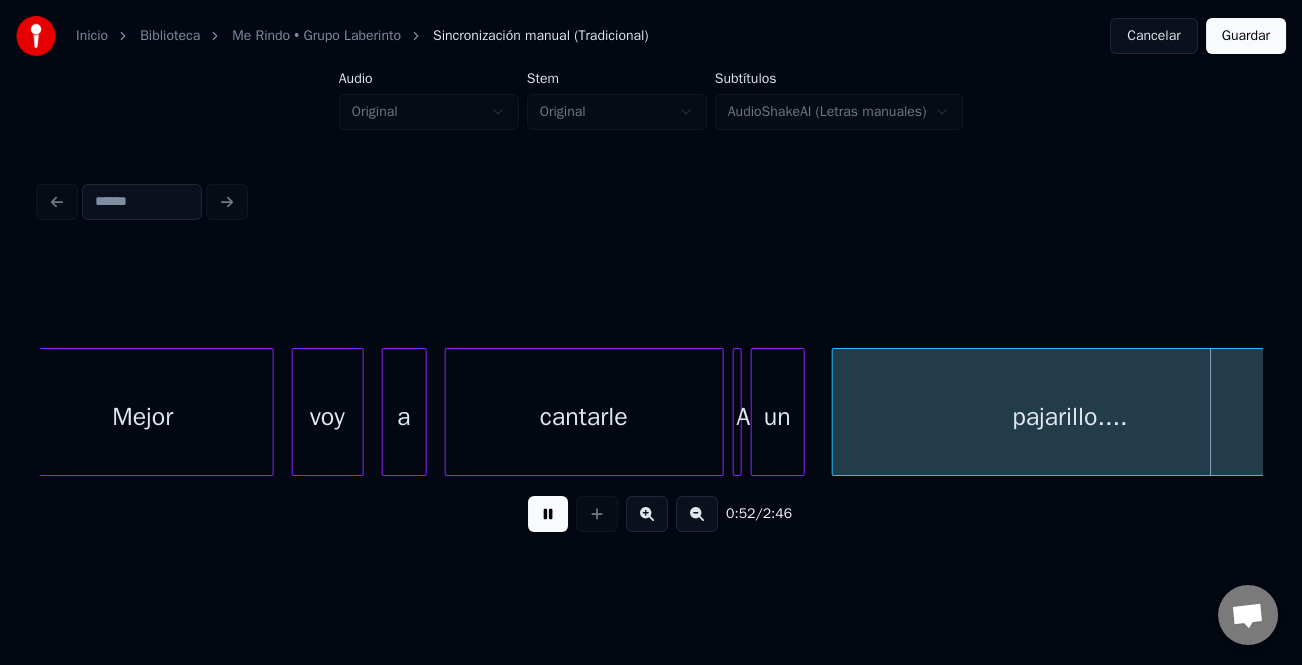 scroll, scrollTop: 0, scrollLeft: 23521, axis: horizontal 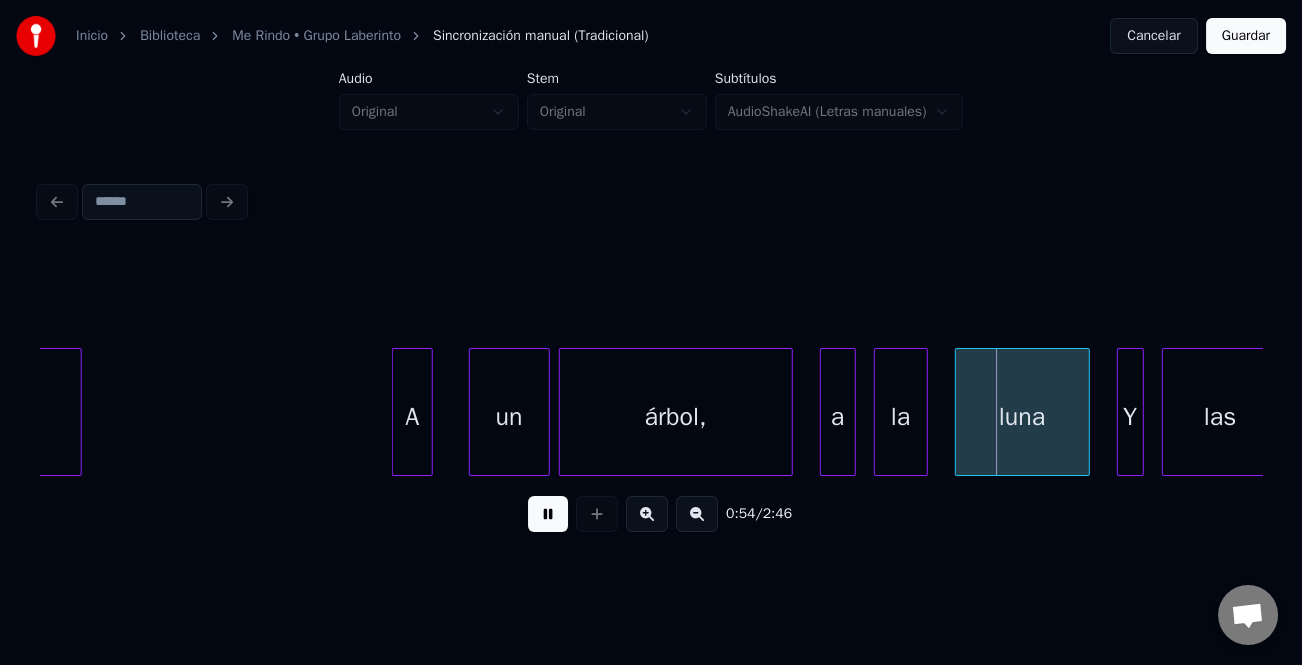 click at bounding box center (396, 412) 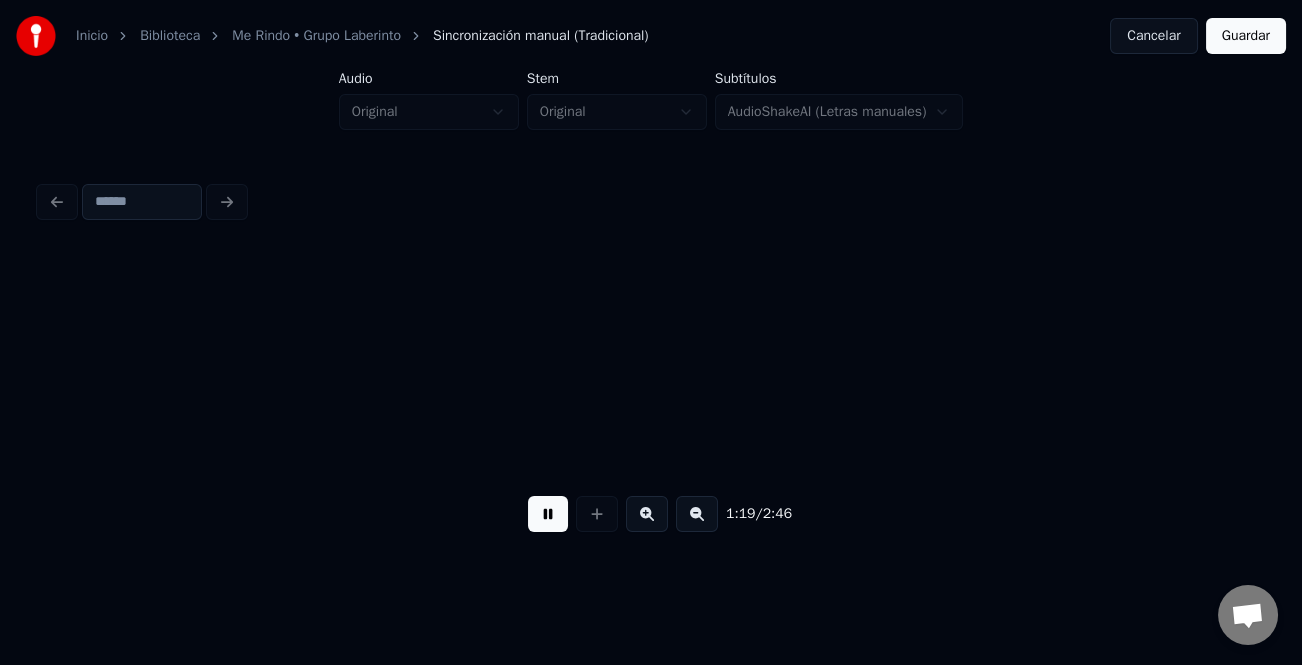 scroll, scrollTop: 0, scrollLeft: 35784, axis: horizontal 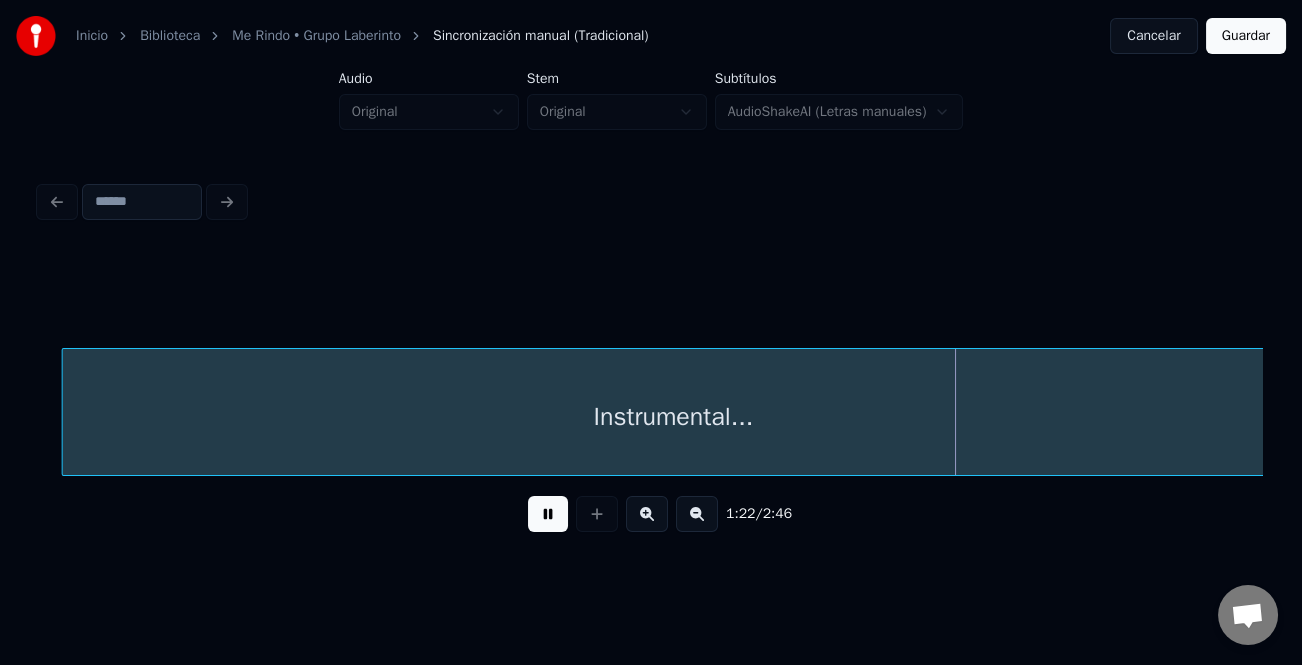 click on "Instrumental..." at bounding box center [674, 417] 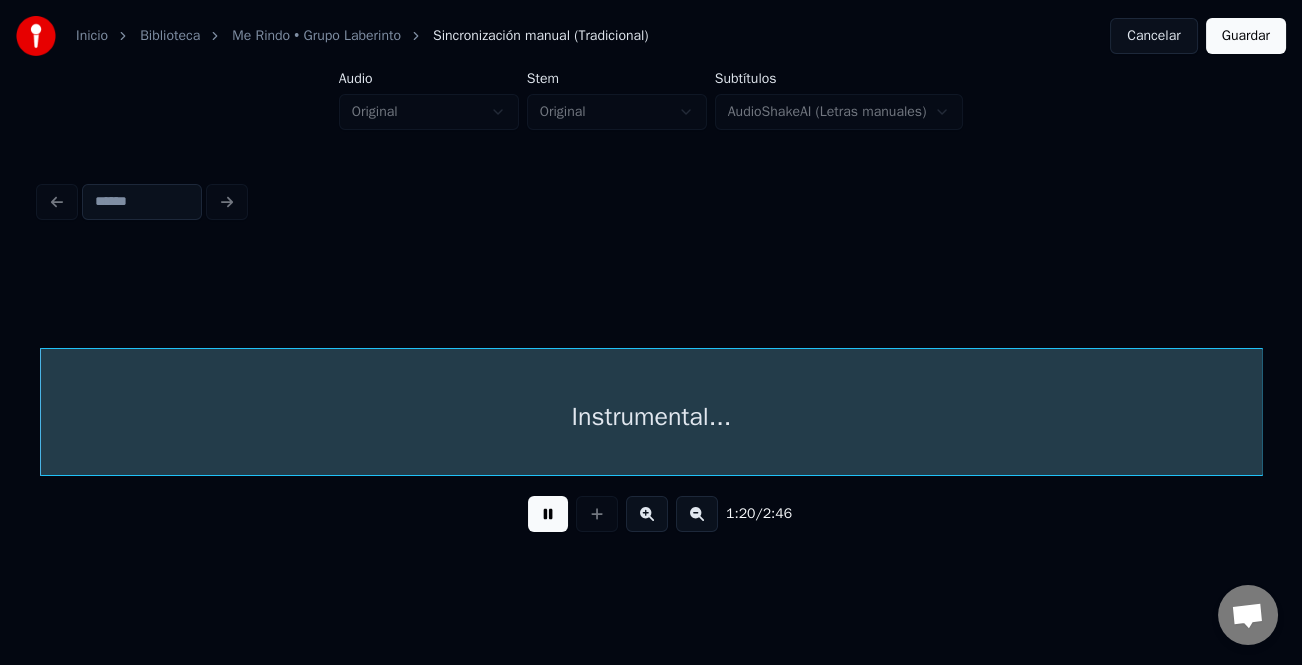 scroll, scrollTop: 0, scrollLeft: 36155, axis: horizontal 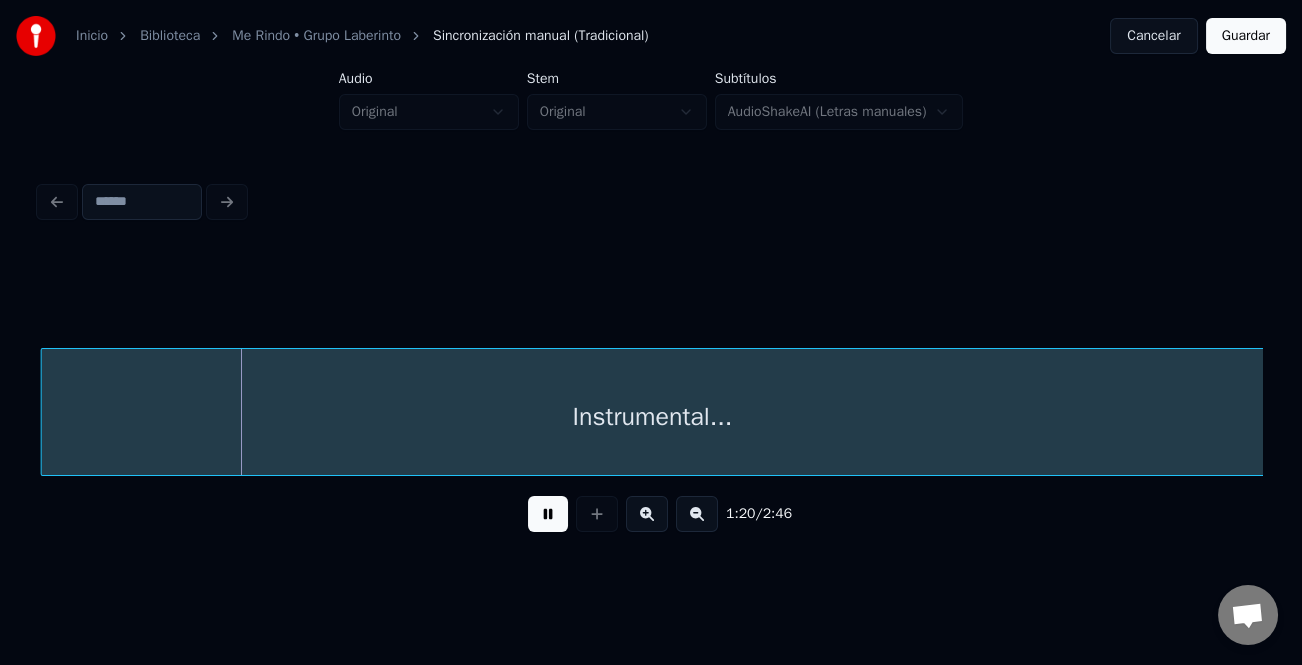drag, startPoint x: 560, startPoint y: 524, endPoint x: 569, endPoint y: 518, distance: 10.816654 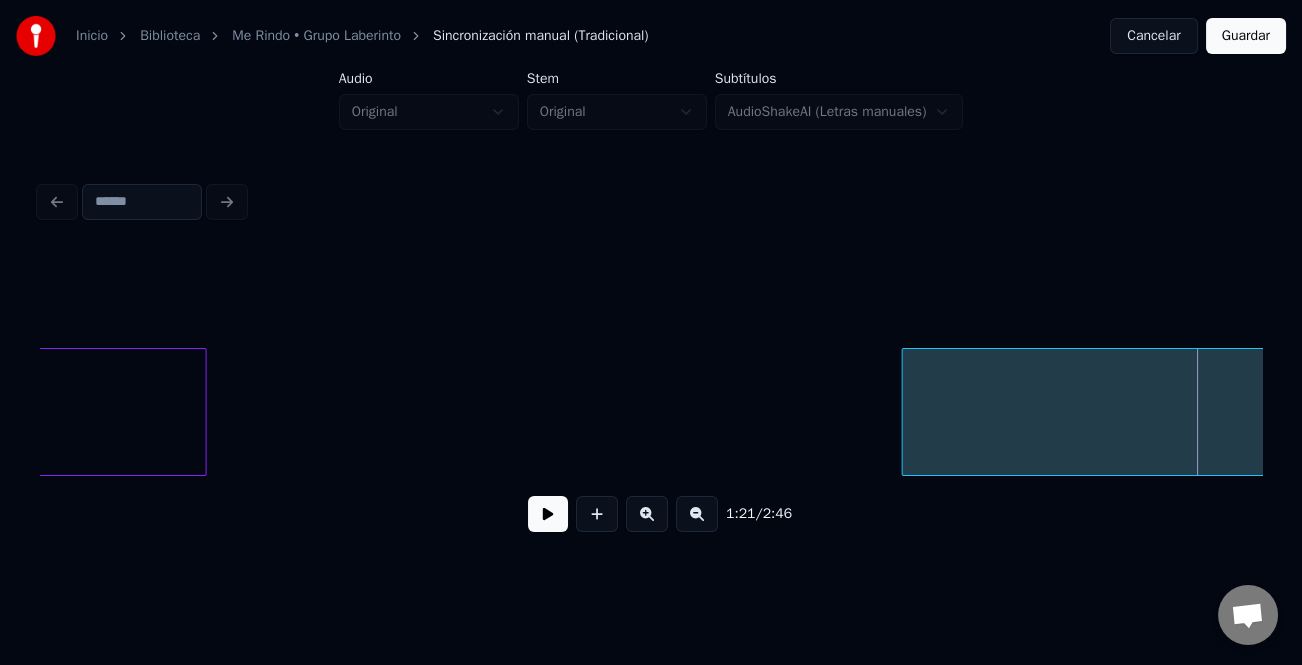 scroll, scrollTop: 0, scrollLeft: 35233, axis: horizontal 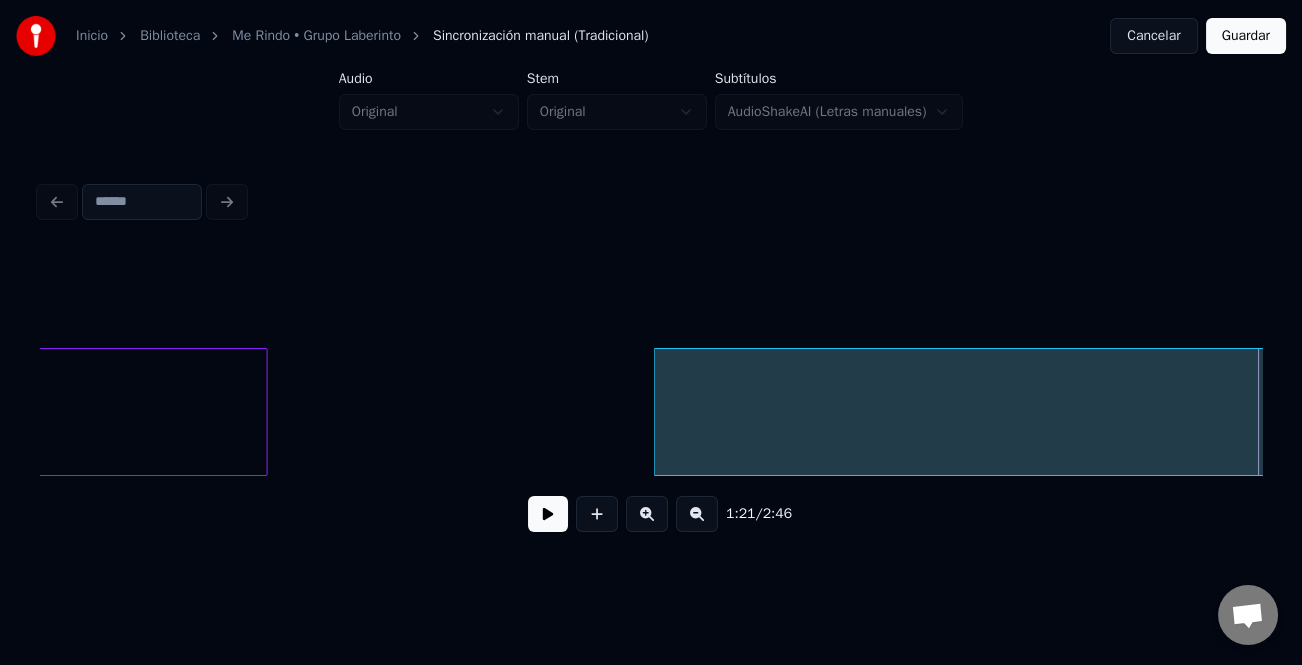 click at bounding box center (658, 412) 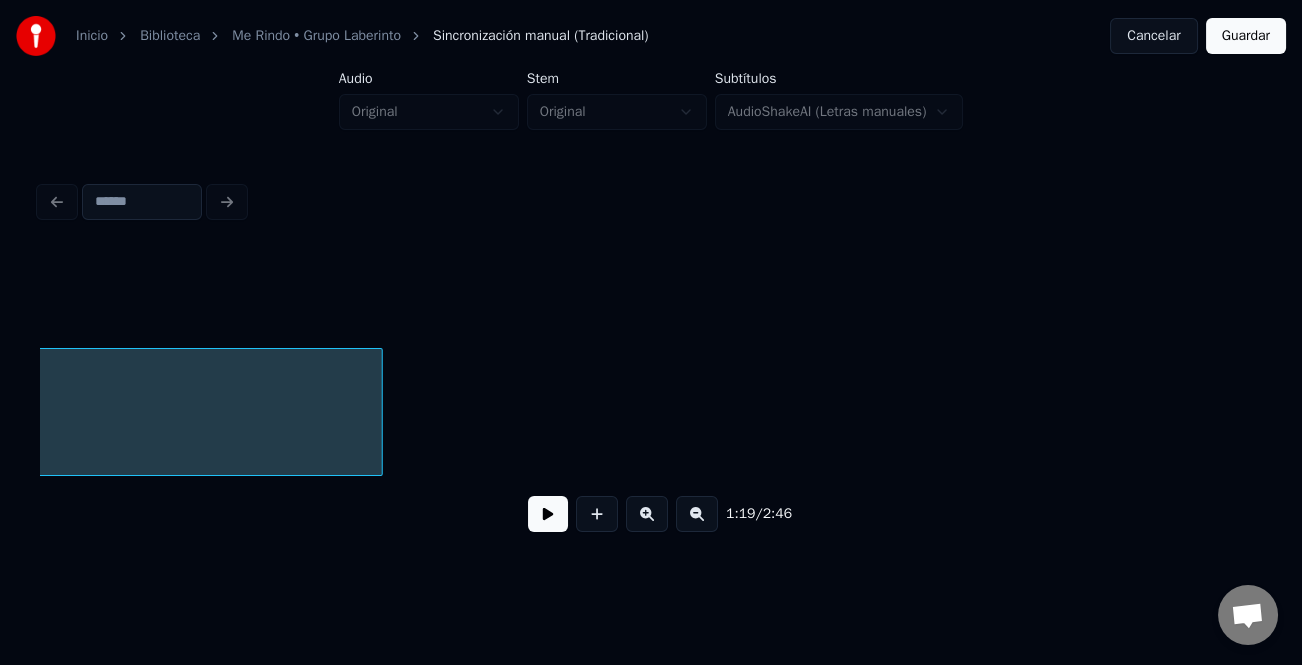 scroll, scrollTop: 0, scrollLeft: 37098, axis: horizontal 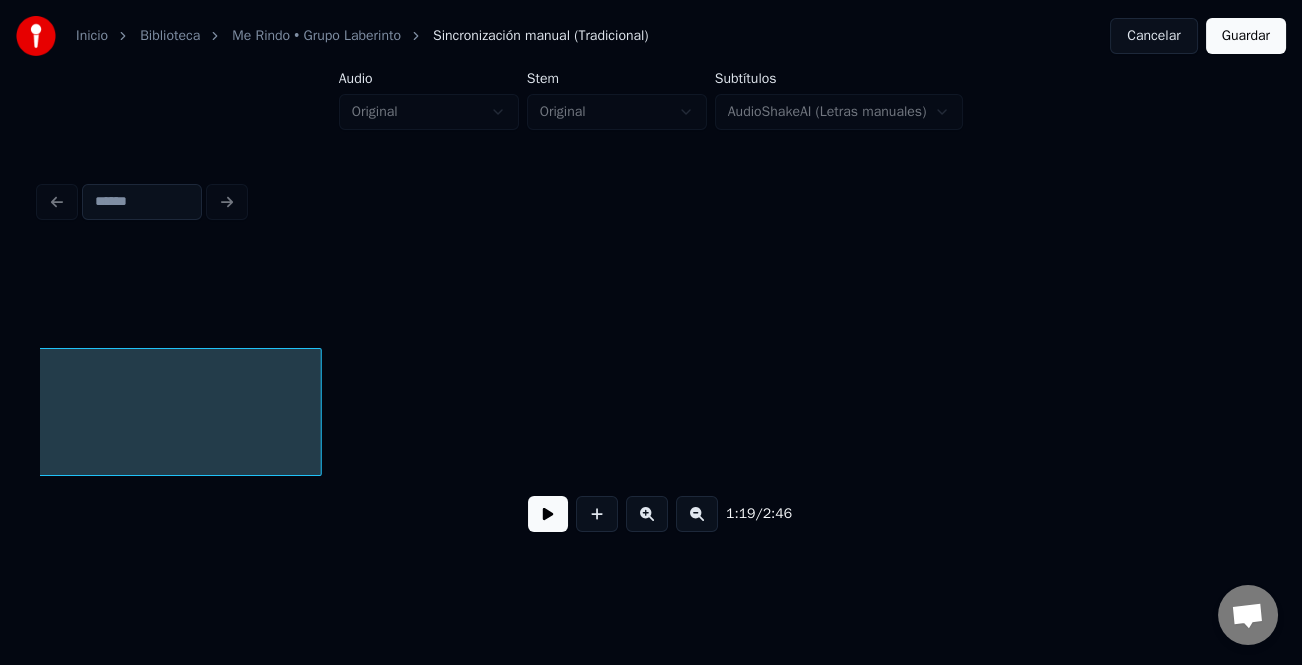 click on "Instrumental..." at bounding box center [-445, 412] 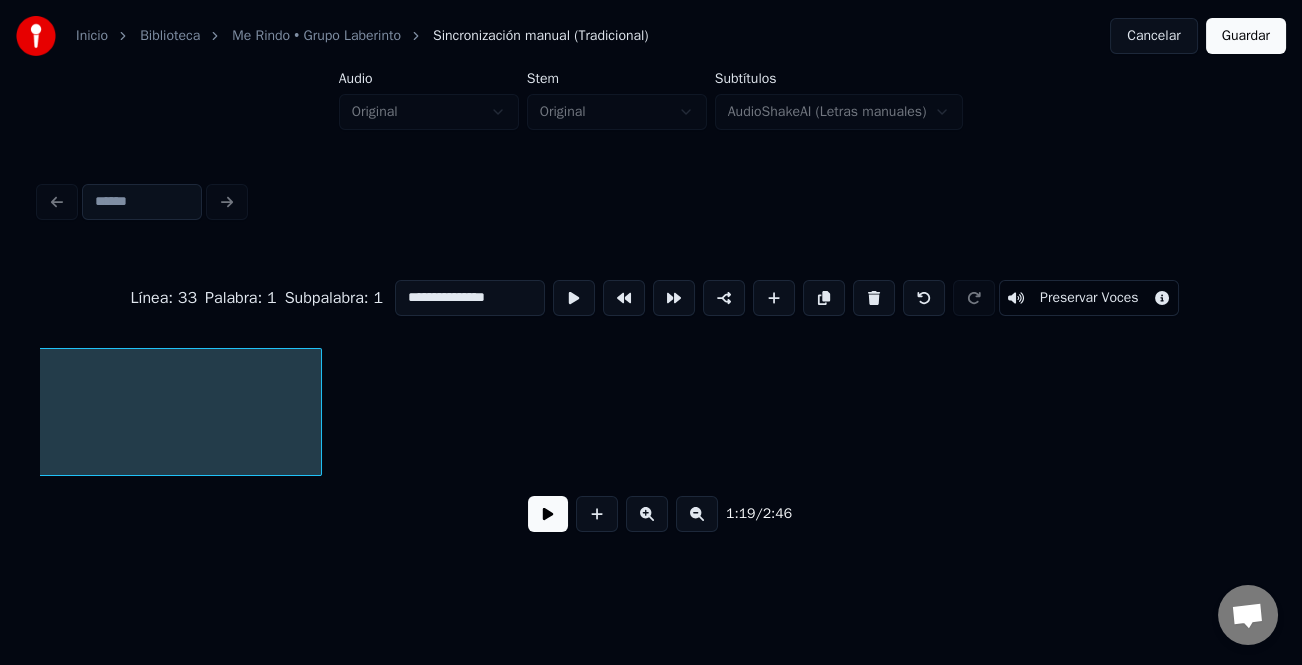 scroll, scrollTop: 0, scrollLeft: 35845, axis: horizontal 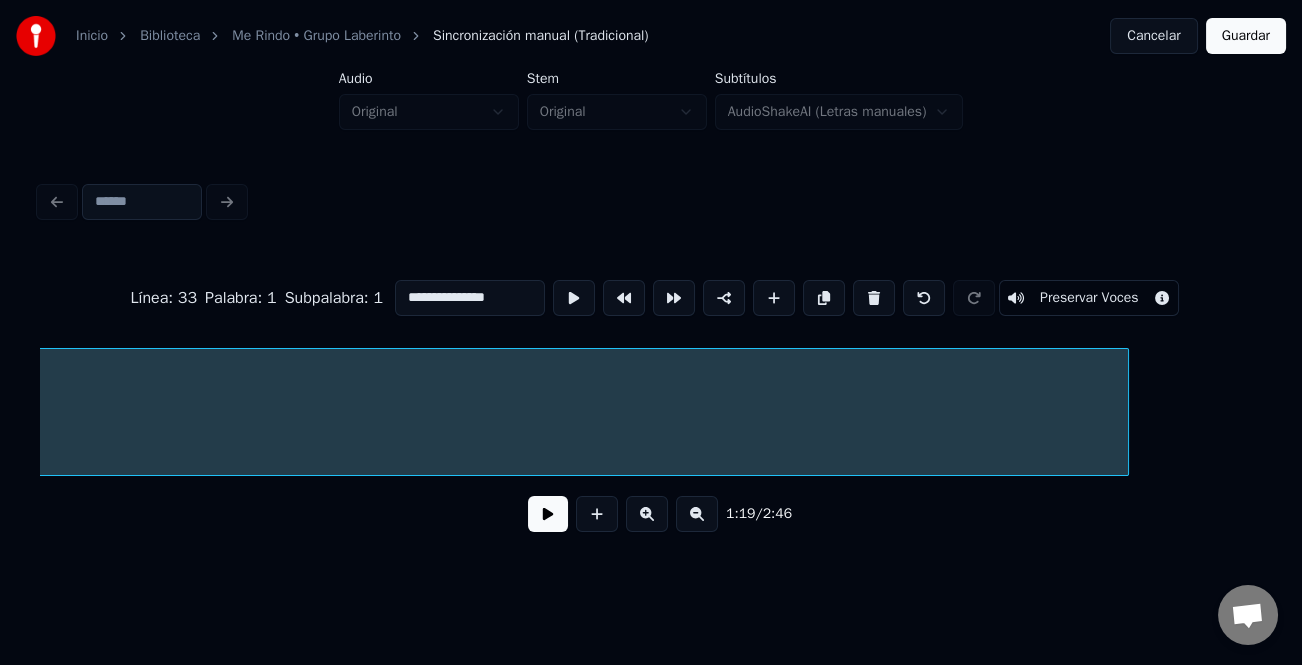 click at bounding box center (1125, 412) 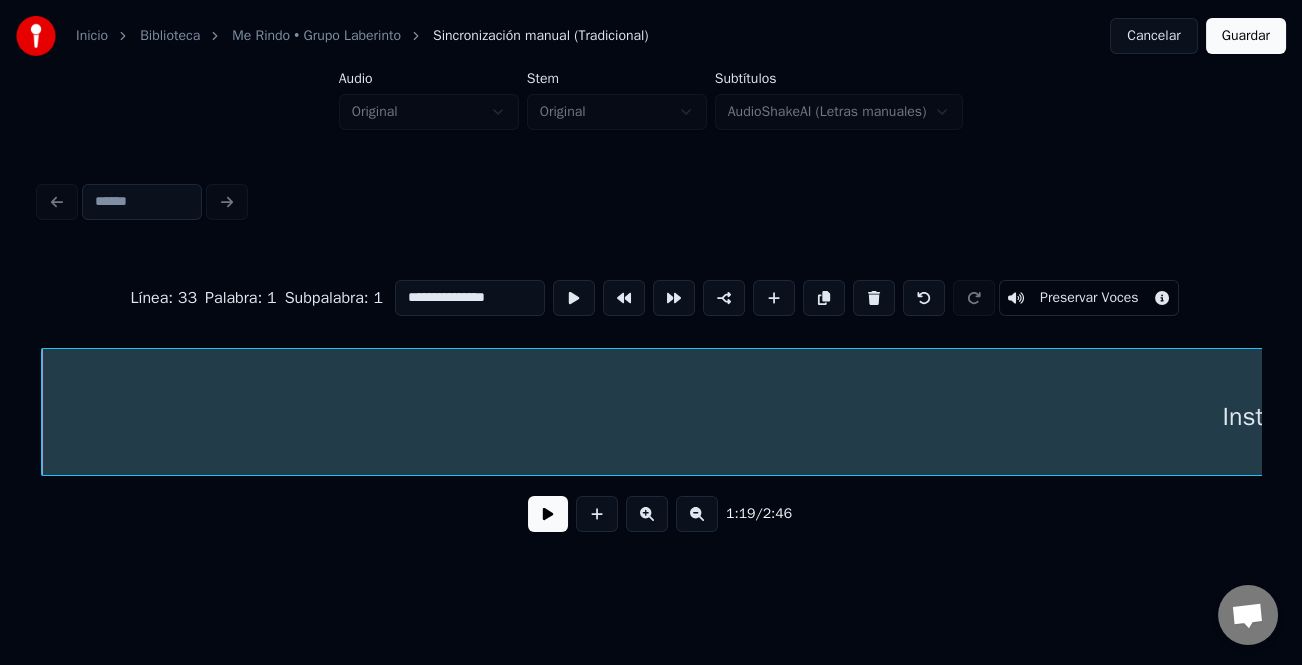 click at bounding box center [697, 514] 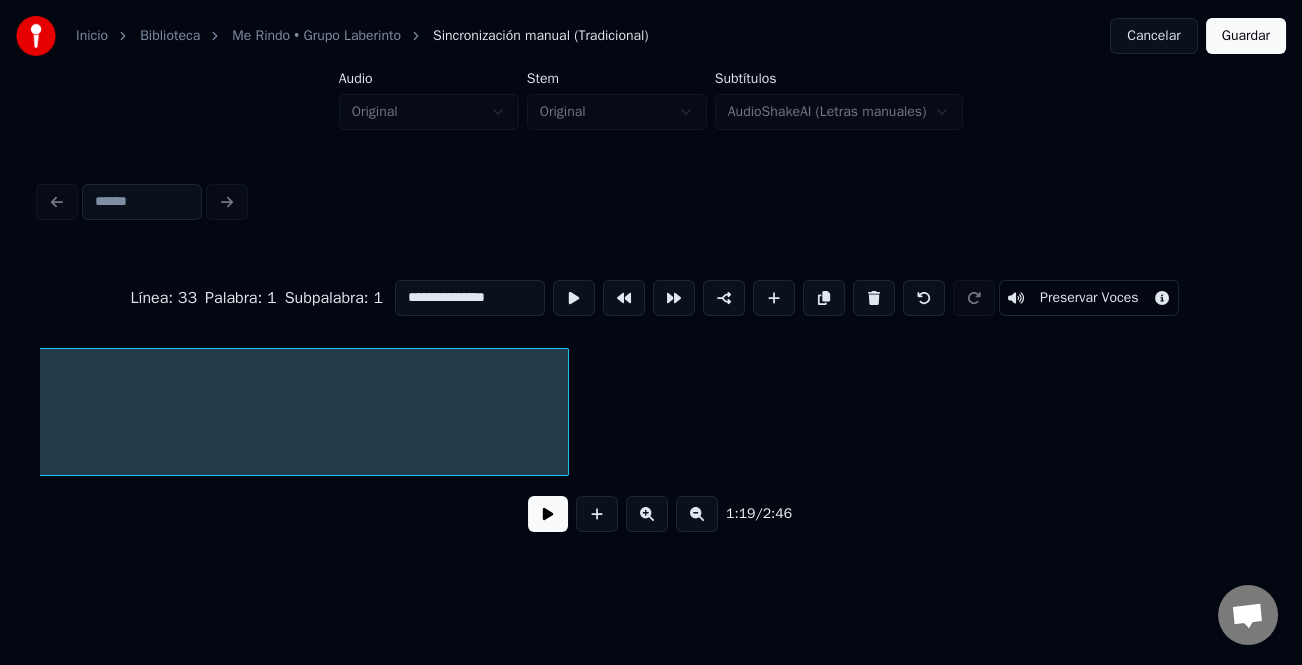 scroll, scrollTop: 0, scrollLeft: 33843, axis: horizontal 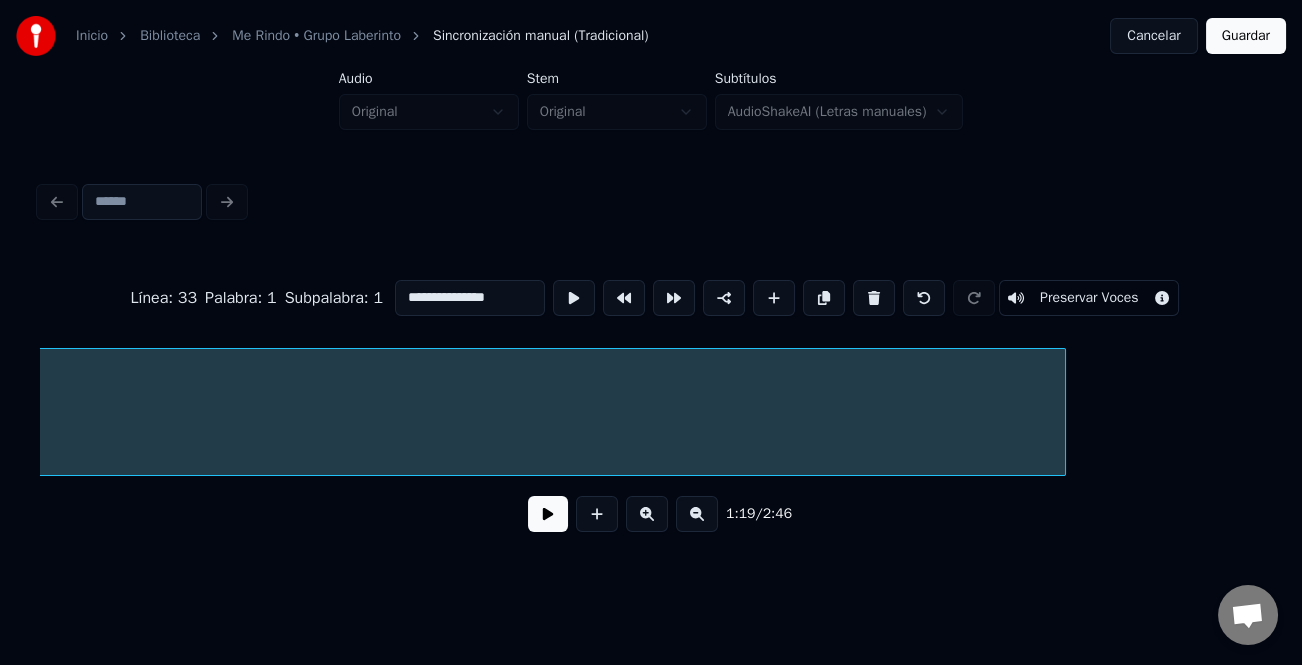 click at bounding box center (1062, 412) 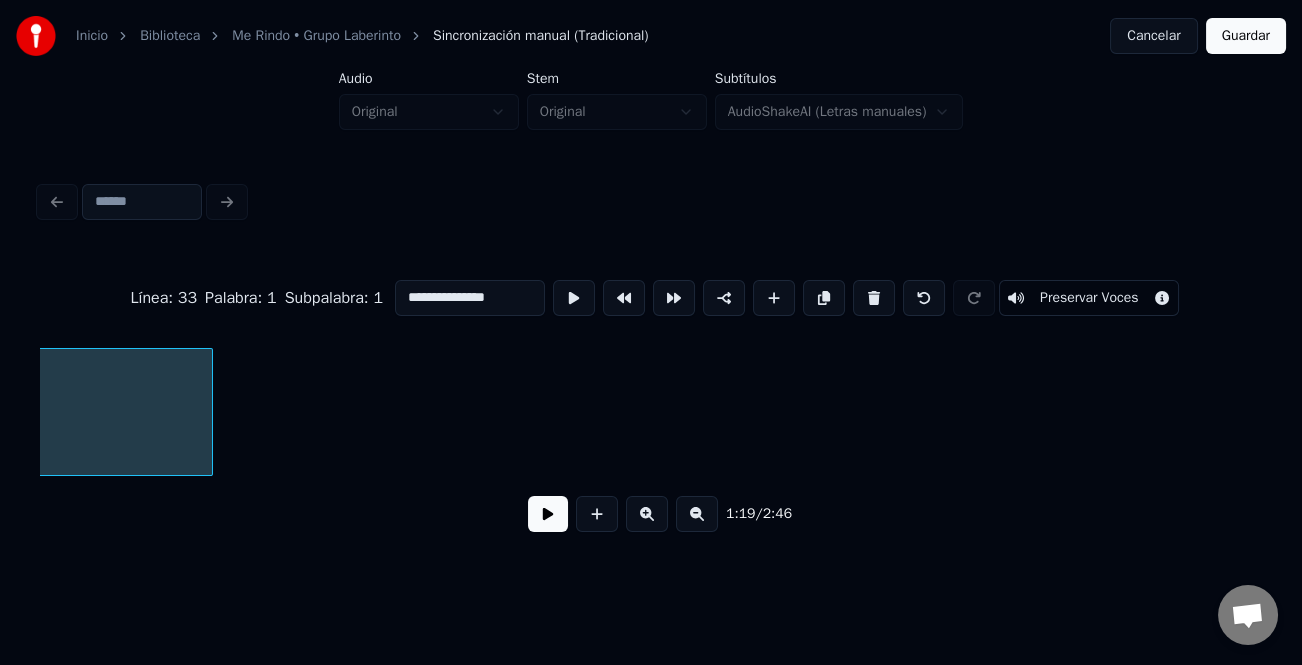 scroll, scrollTop: 0, scrollLeft: 34752, axis: horizontal 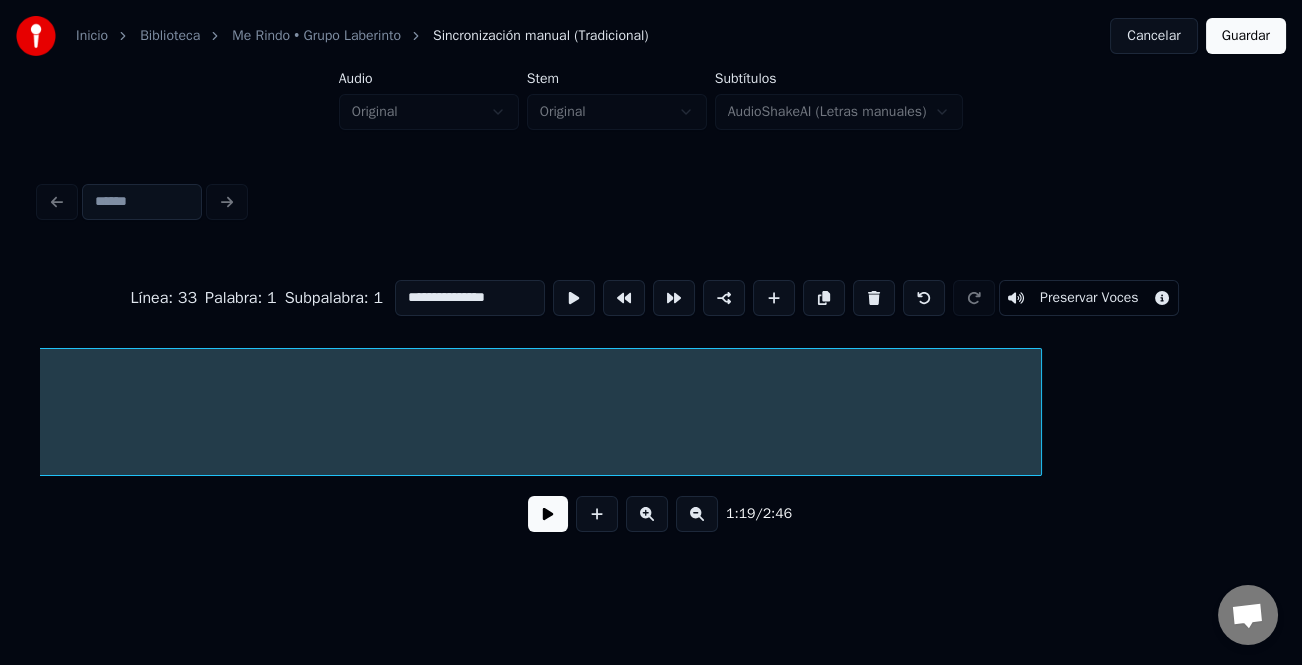 click at bounding box center (1038, 412) 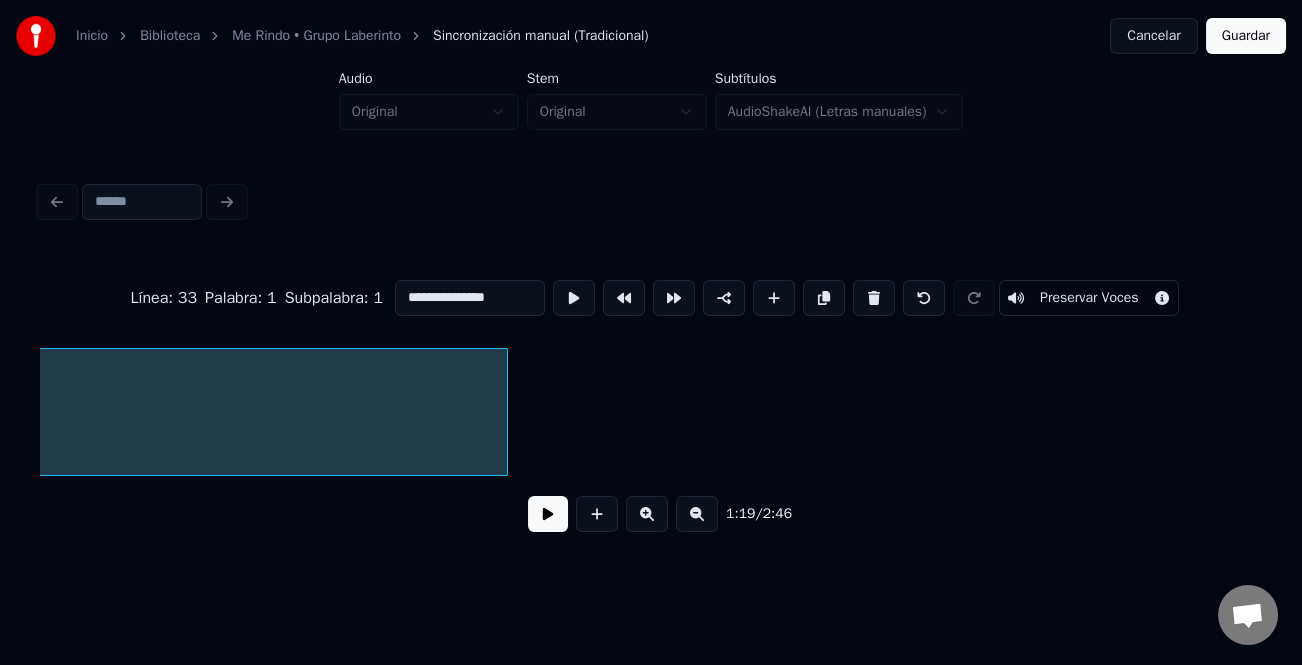scroll, scrollTop: 0, scrollLeft: 35340, axis: horizontal 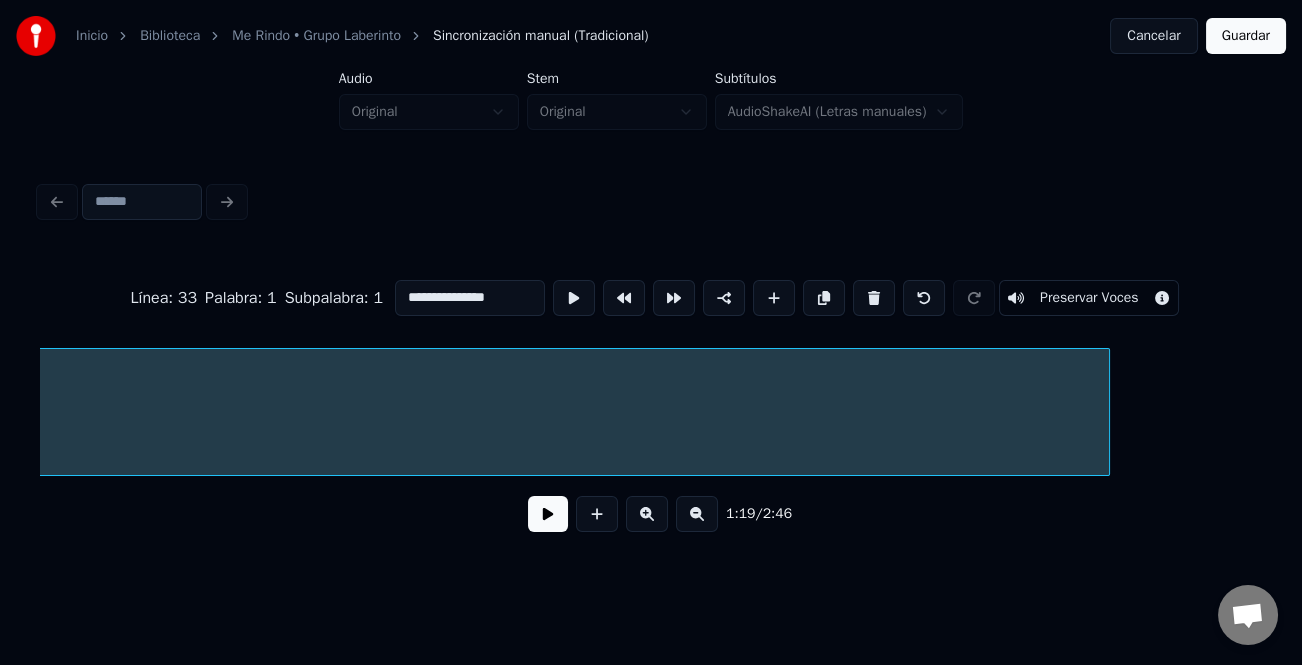 click on "**********" at bounding box center (651, 400) 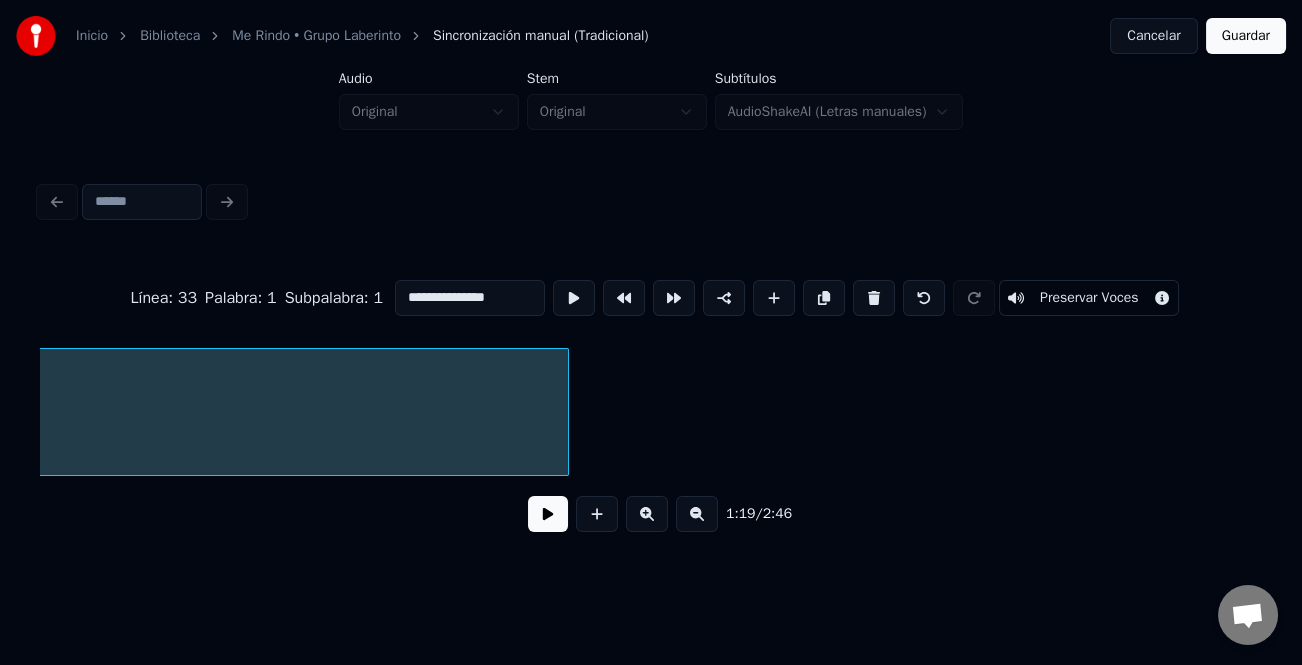 click at bounding box center (697, 514) 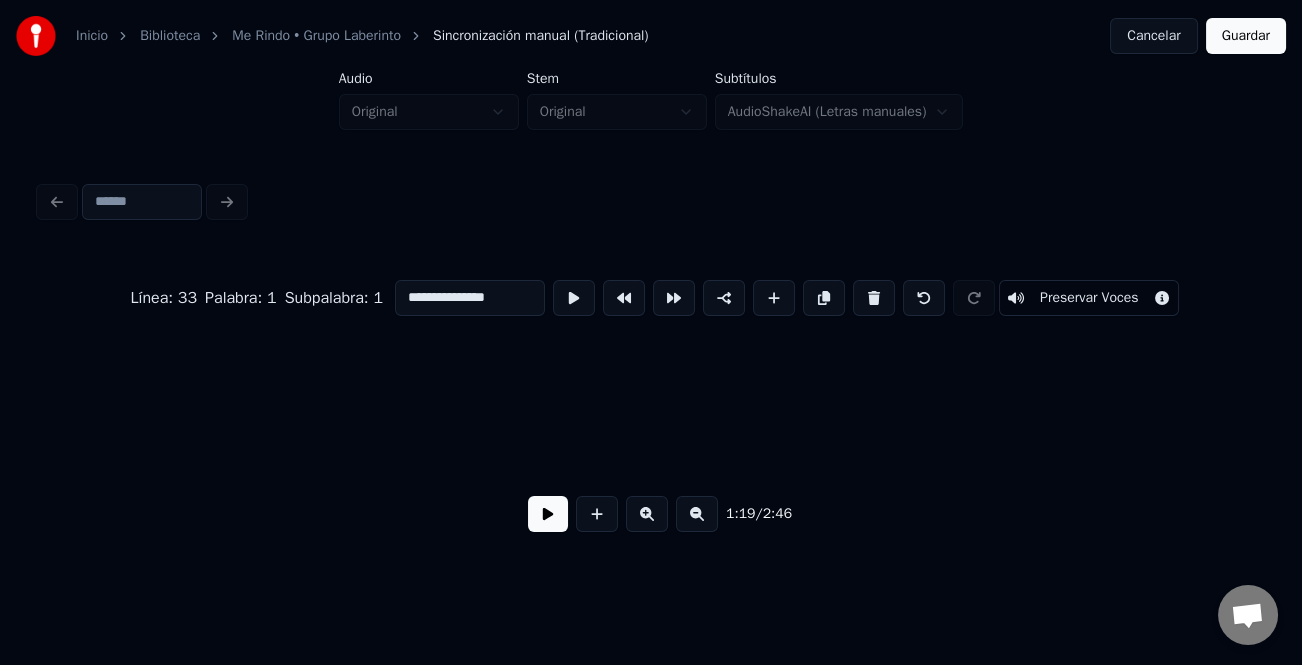 click at bounding box center [697, 514] 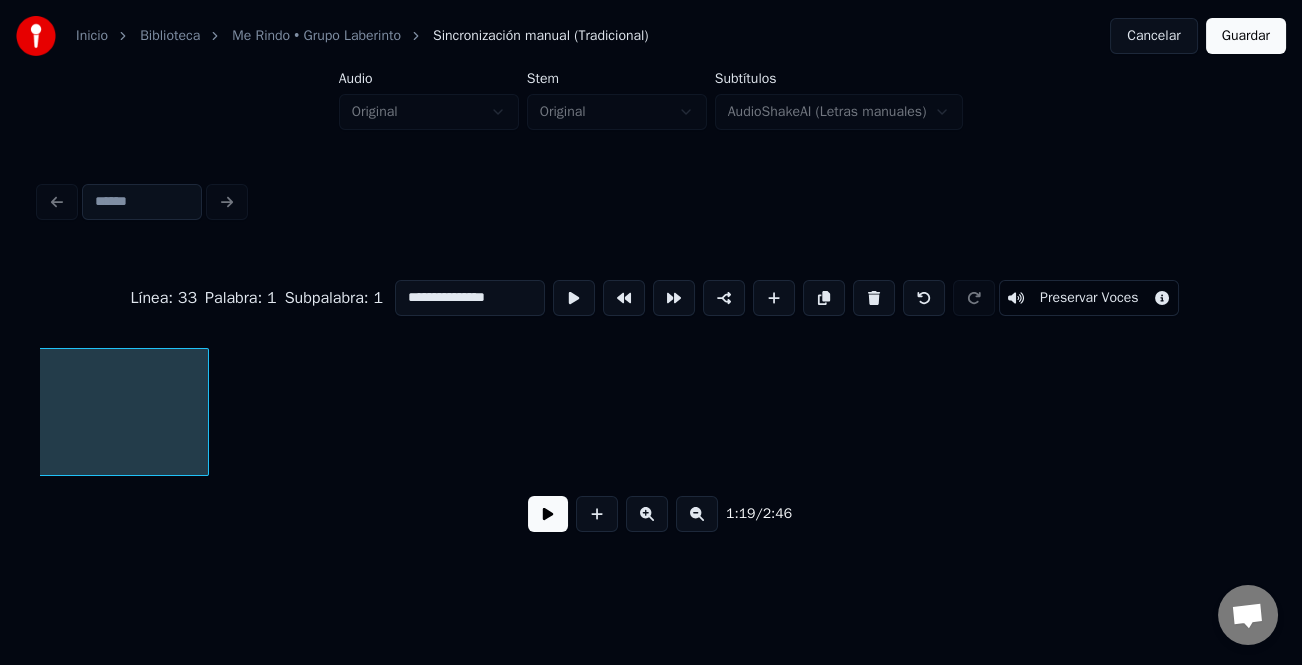 scroll, scrollTop: 0, scrollLeft: 26972, axis: horizontal 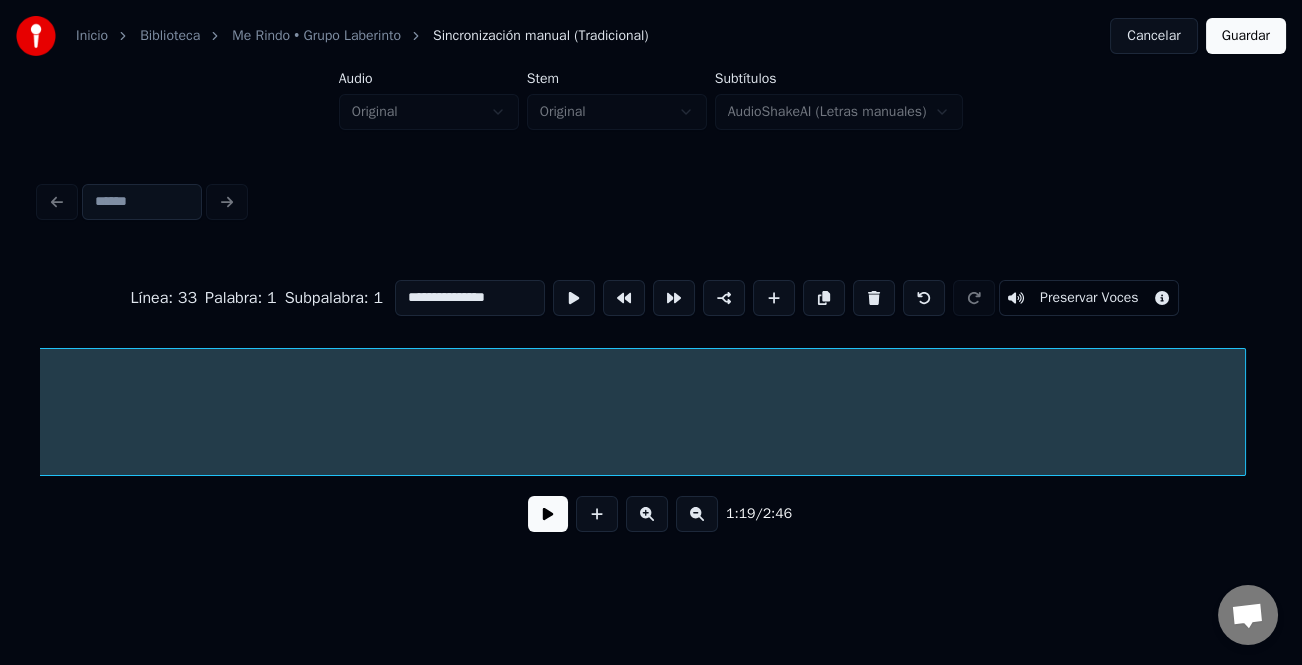click on "**********" at bounding box center (651, 400) 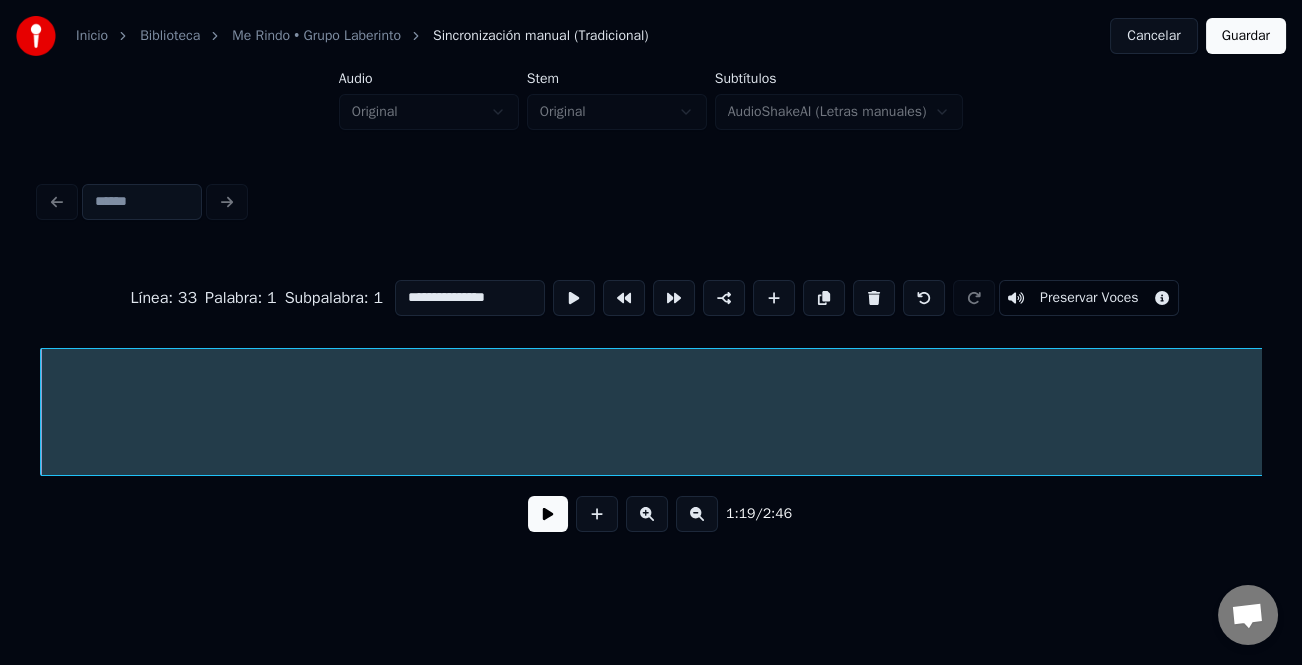drag, startPoint x: 635, startPoint y: 482, endPoint x: 654, endPoint y: 479, distance: 19.235384 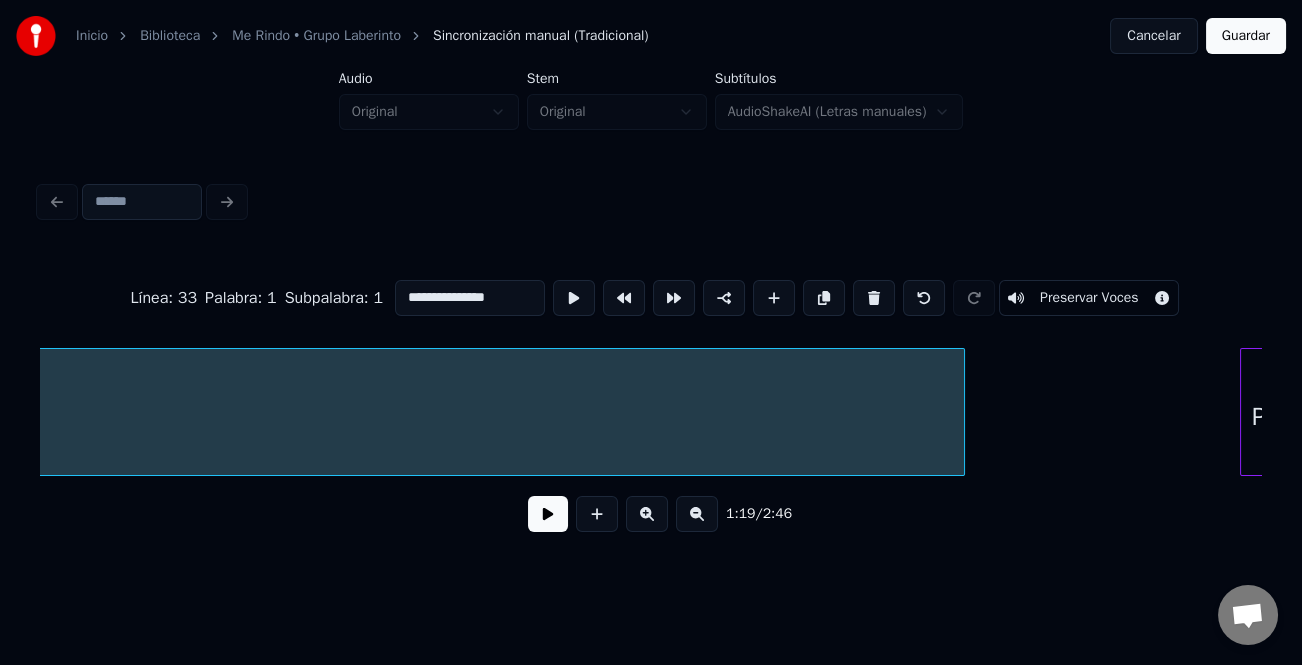 scroll, scrollTop: 0, scrollLeft: 27613, axis: horizontal 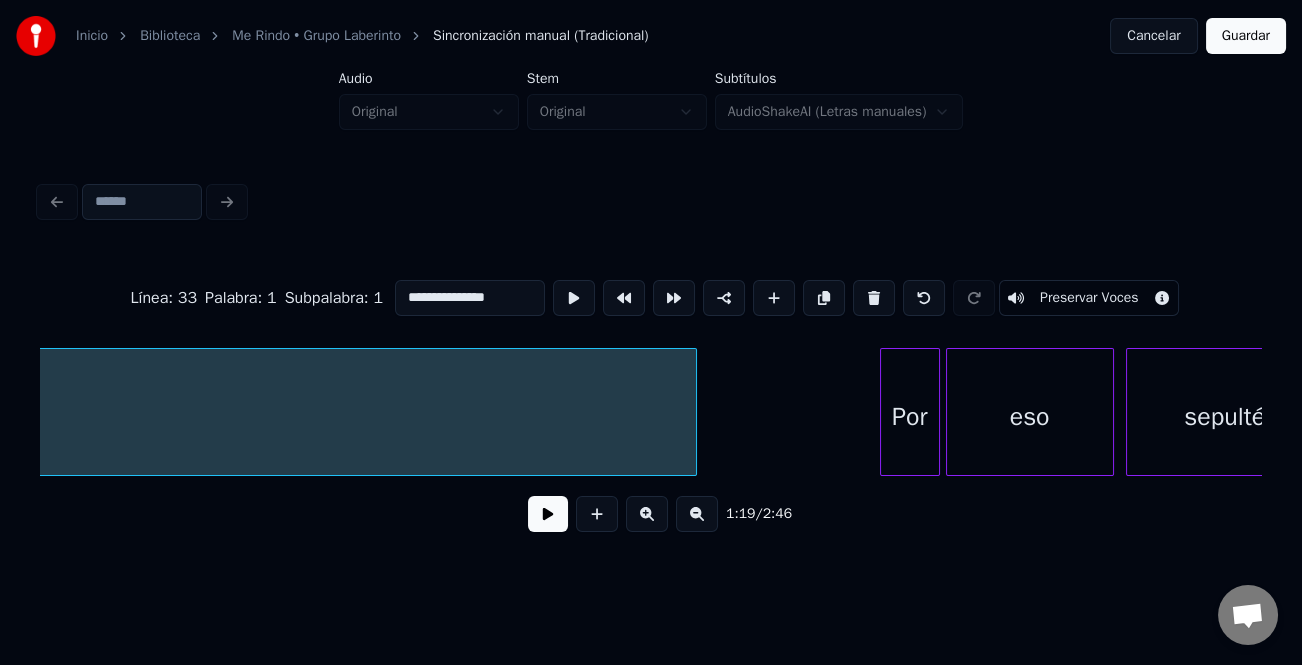 click at bounding box center (693, 412) 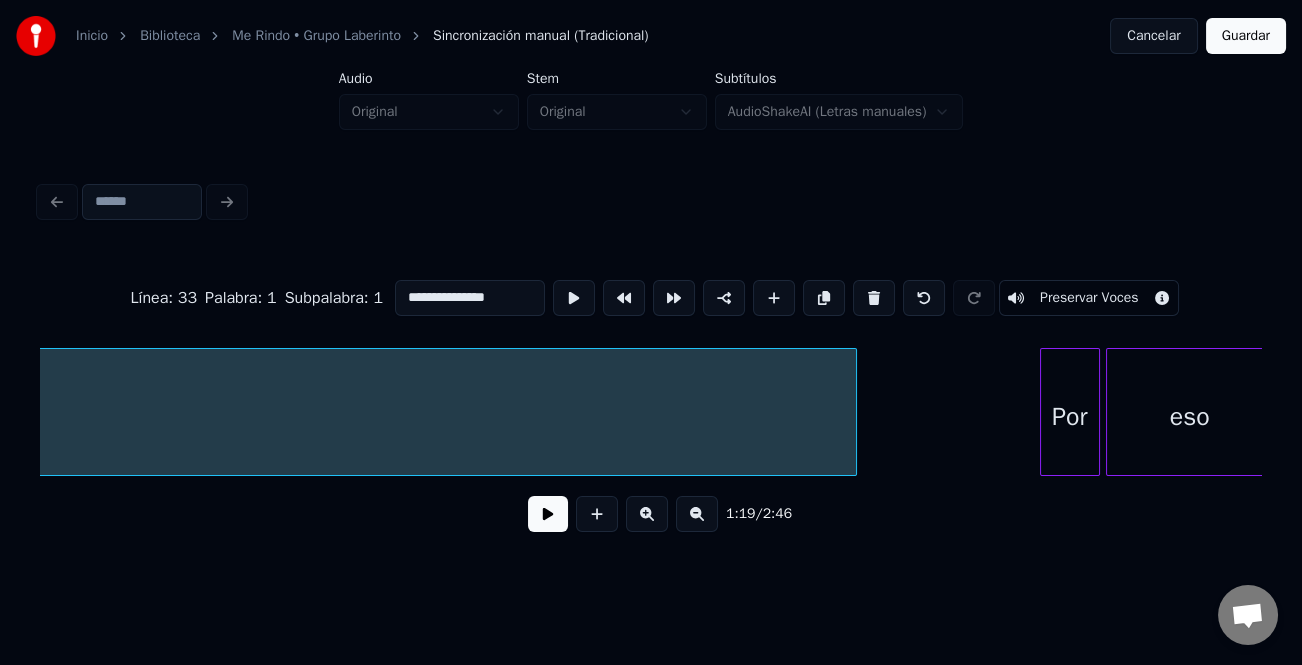 scroll, scrollTop: 0, scrollLeft: 27373, axis: horizontal 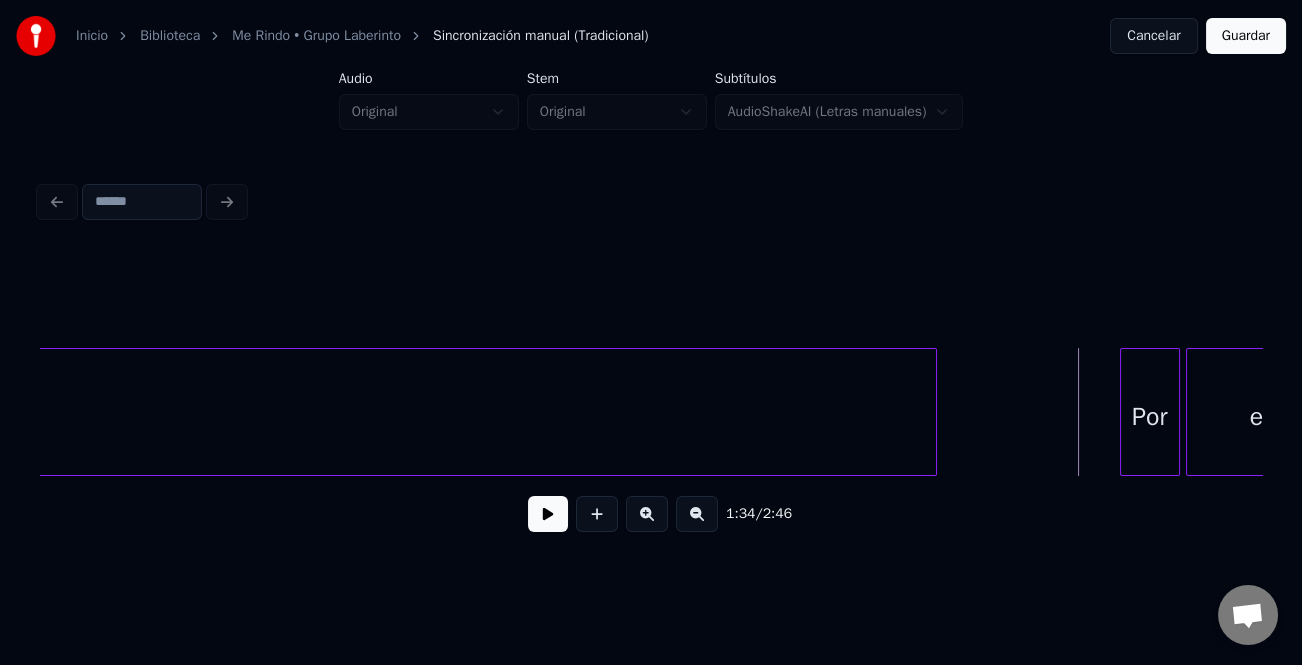 click at bounding box center [548, 514] 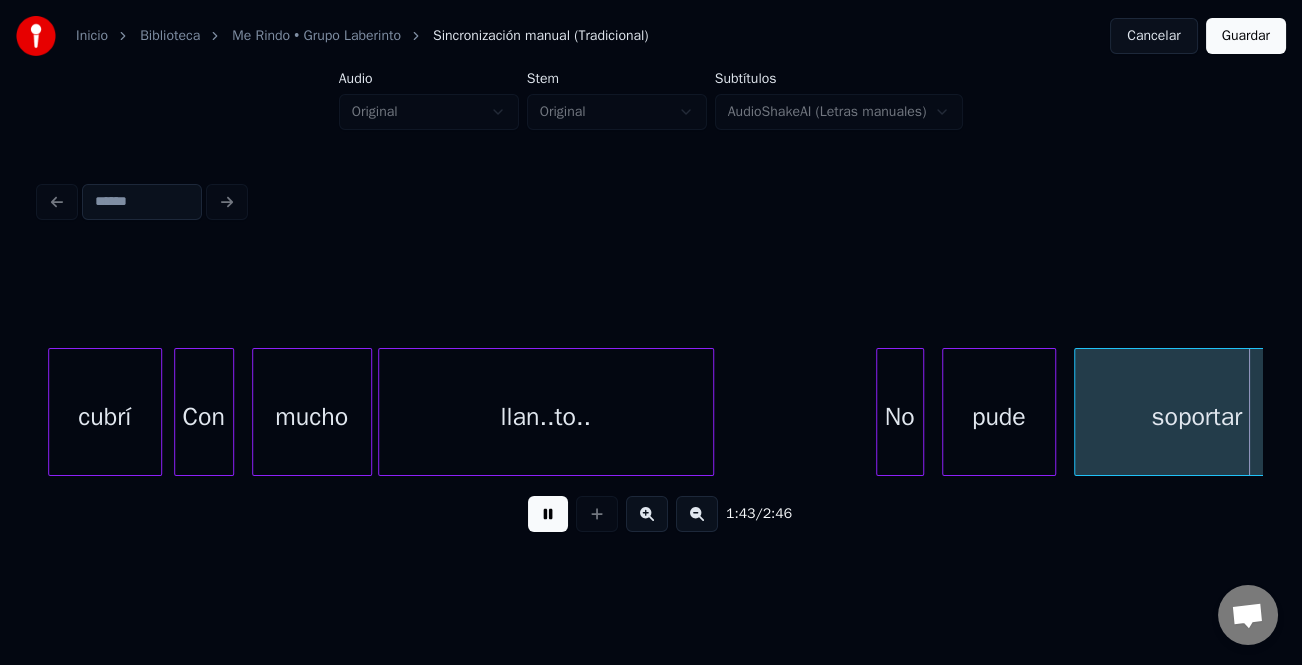 scroll, scrollTop: 0, scrollLeft: 31053, axis: horizontal 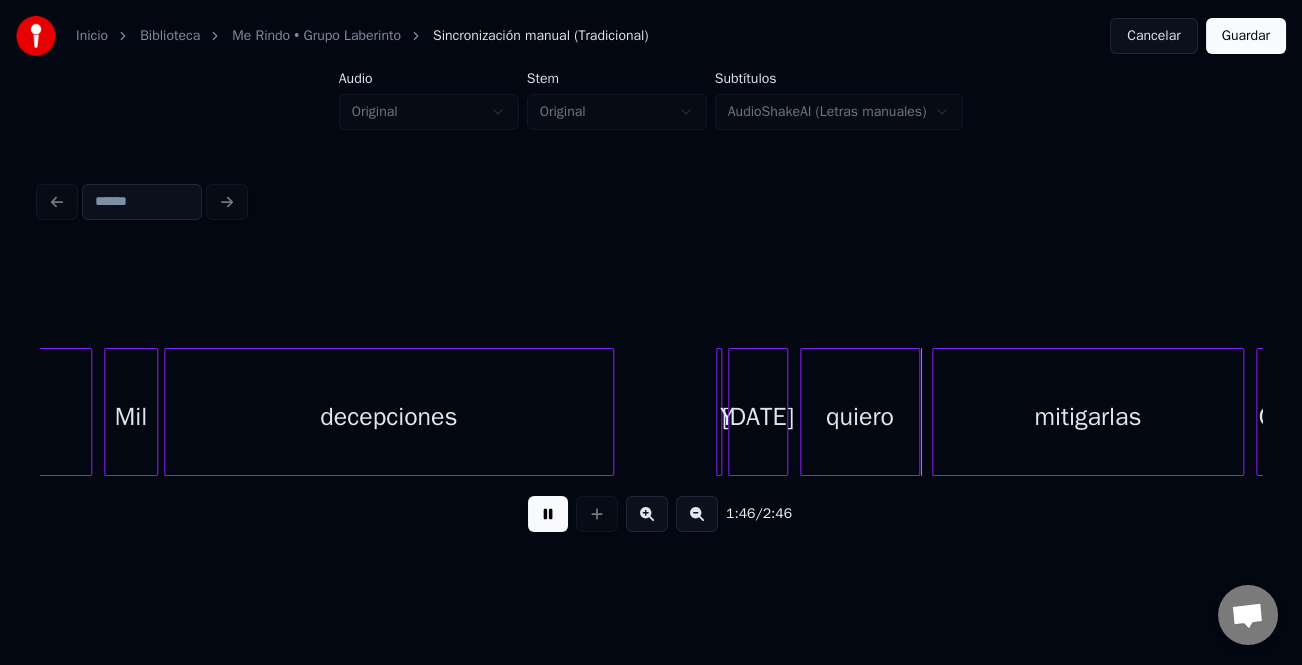 click on "soportar Mil decepciones Y [DATE] quiero mitigarlas Con" at bounding box center (-5975, 412) 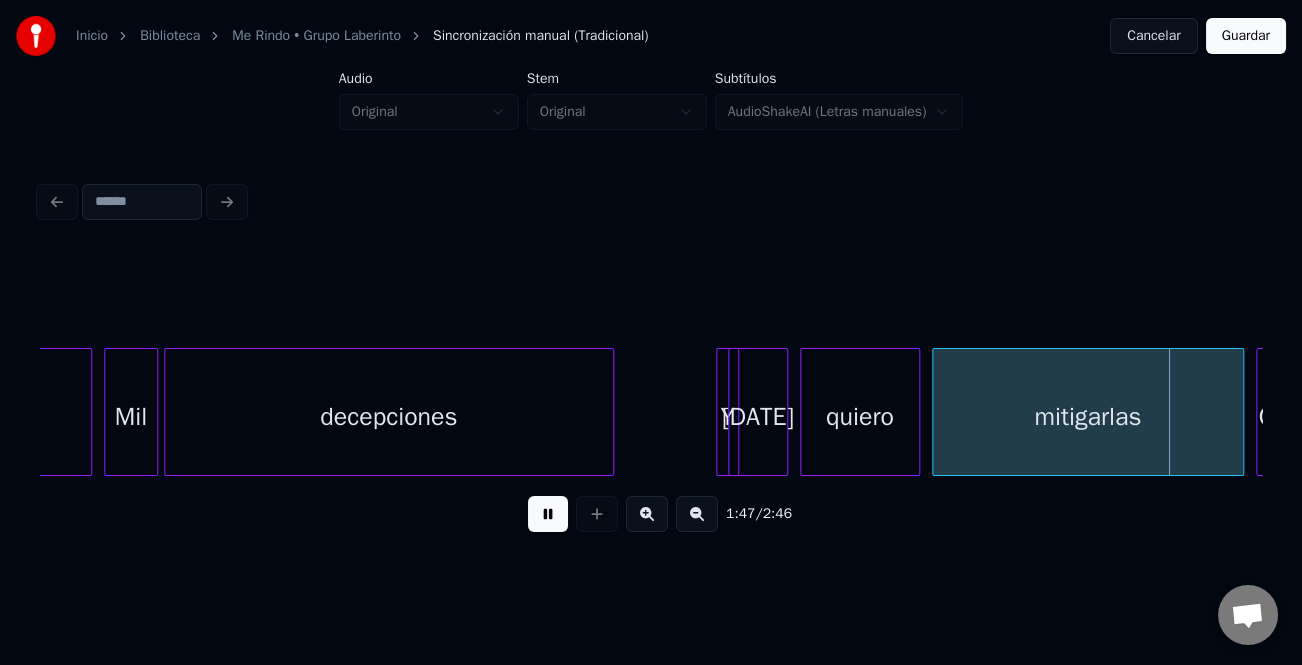 click on "soportar Mil decepciones Y [DATE] quiero mitigarlas Con" at bounding box center (-5975, 412) 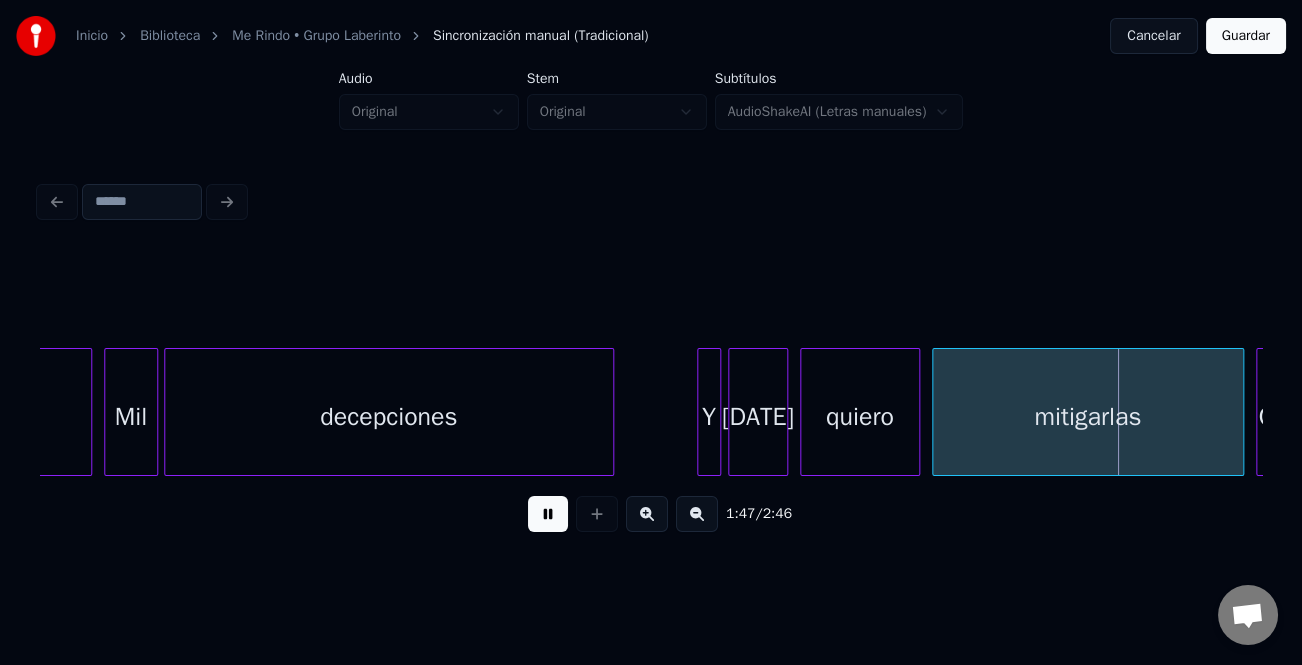 click on "Y" at bounding box center (709, 417) 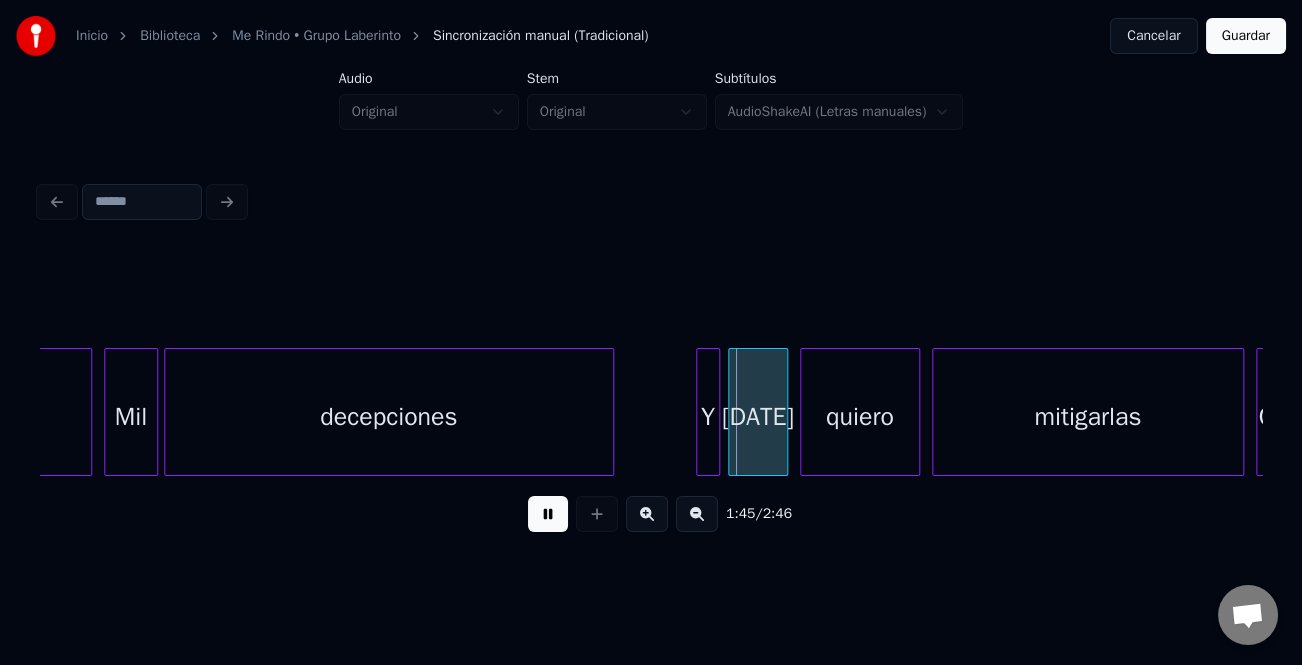 click on "soportar Mil decepciones Y [DATE] quiero mitigarlas Con" at bounding box center [-5975, 412] 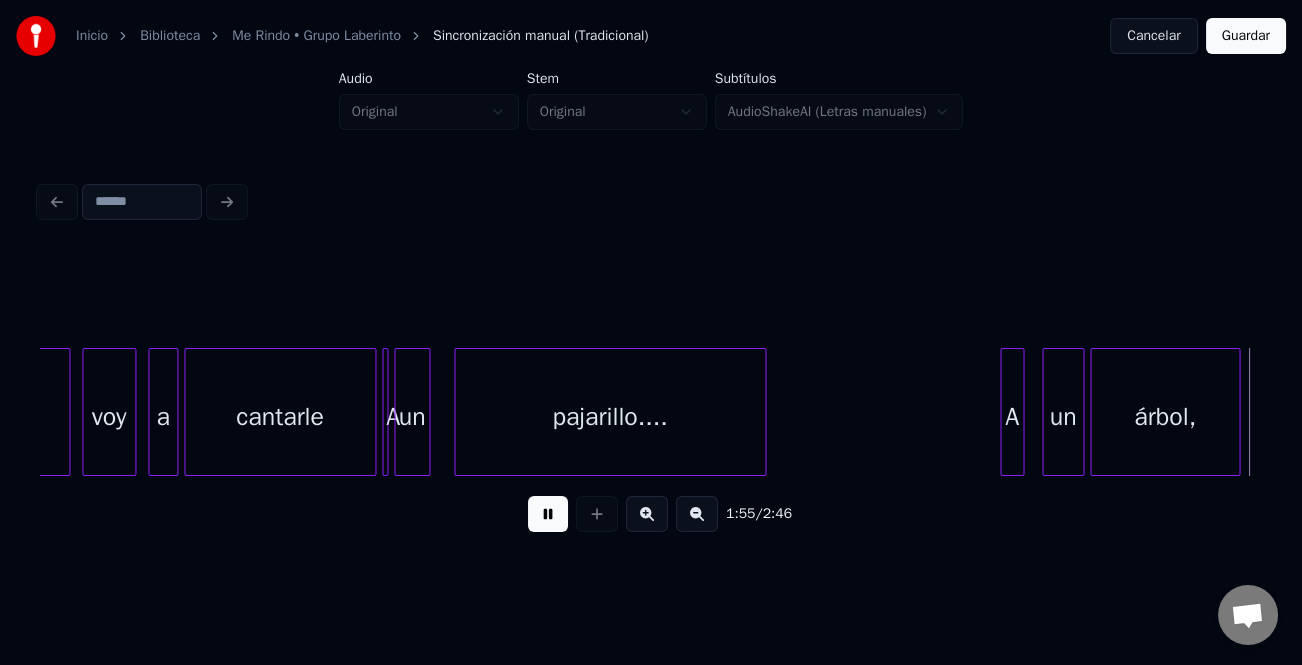 scroll, scrollTop: 0, scrollLeft: 34727, axis: horizontal 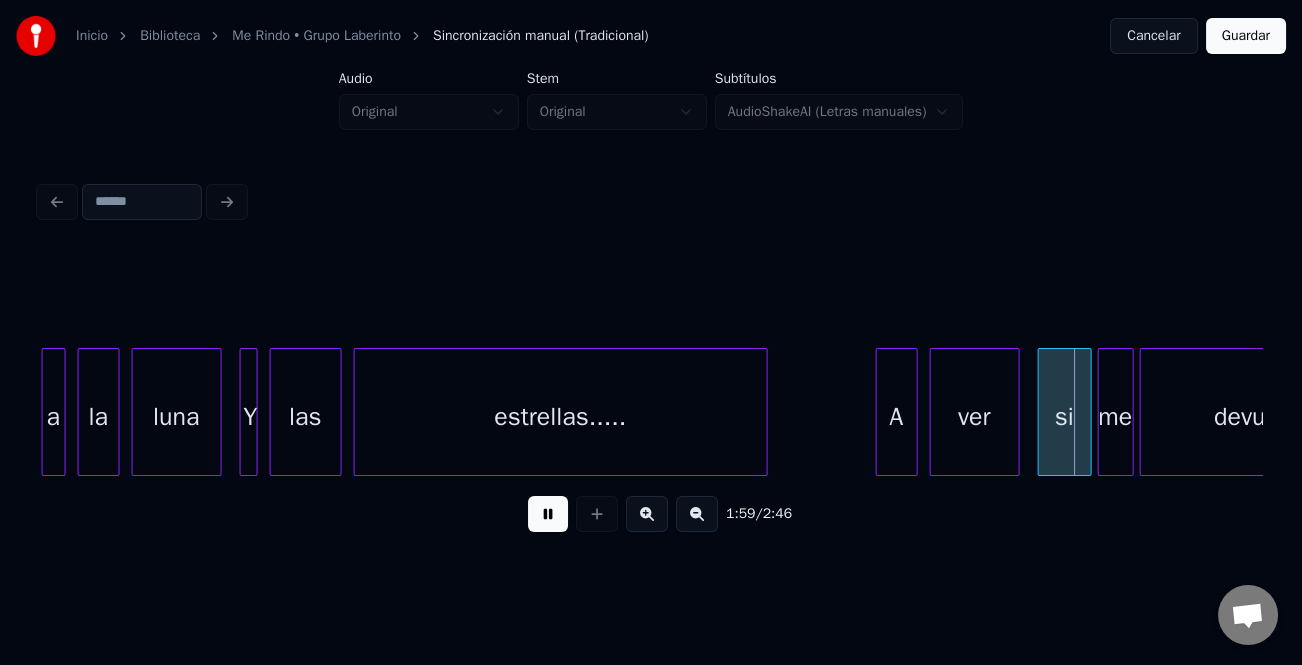 click at bounding box center (548, 514) 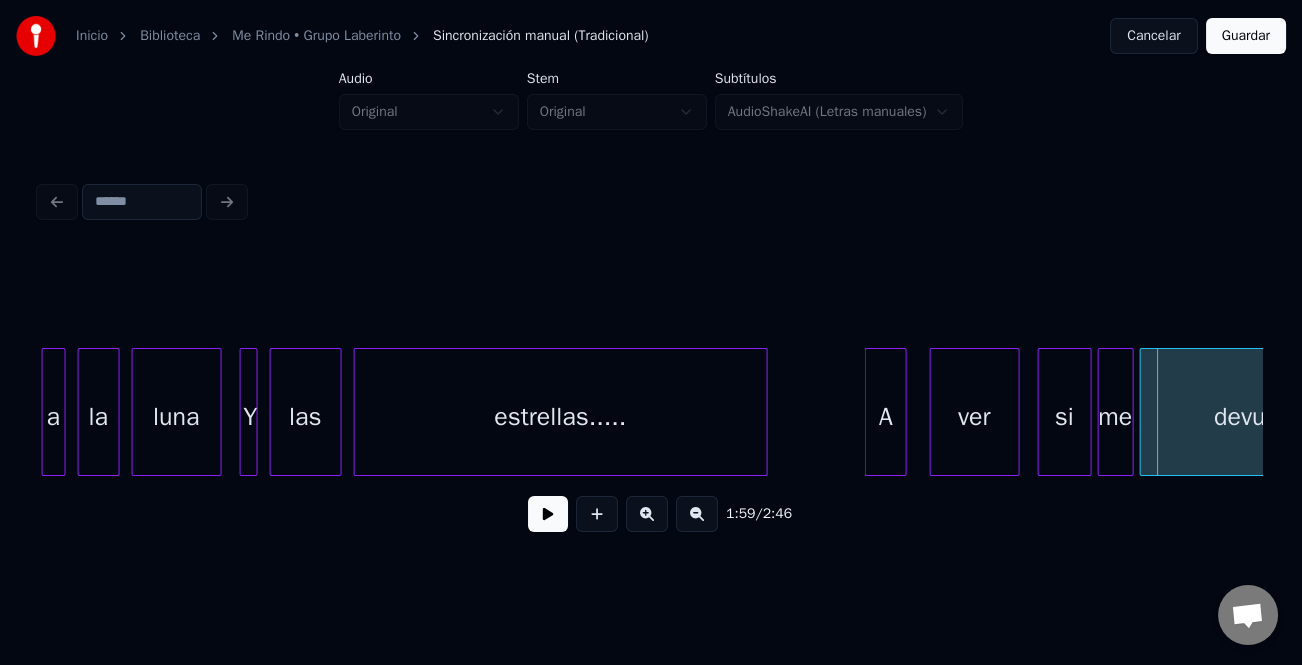 click on "A" at bounding box center [886, 417] 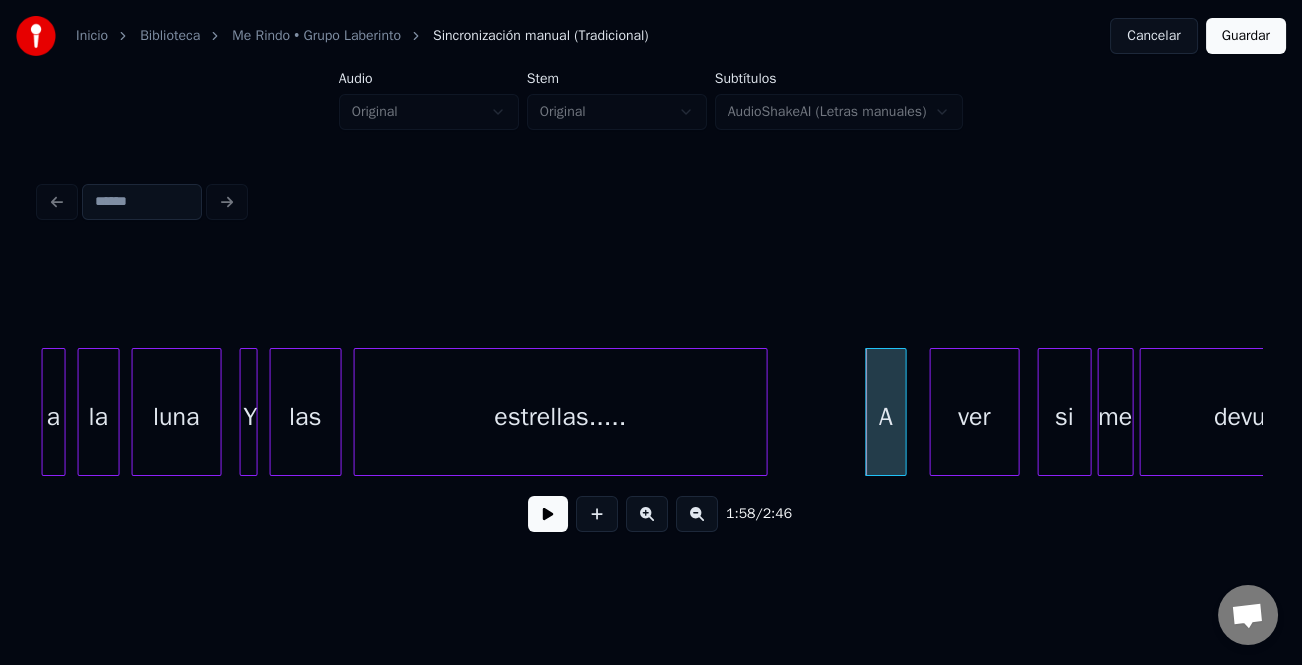 click at bounding box center [548, 514] 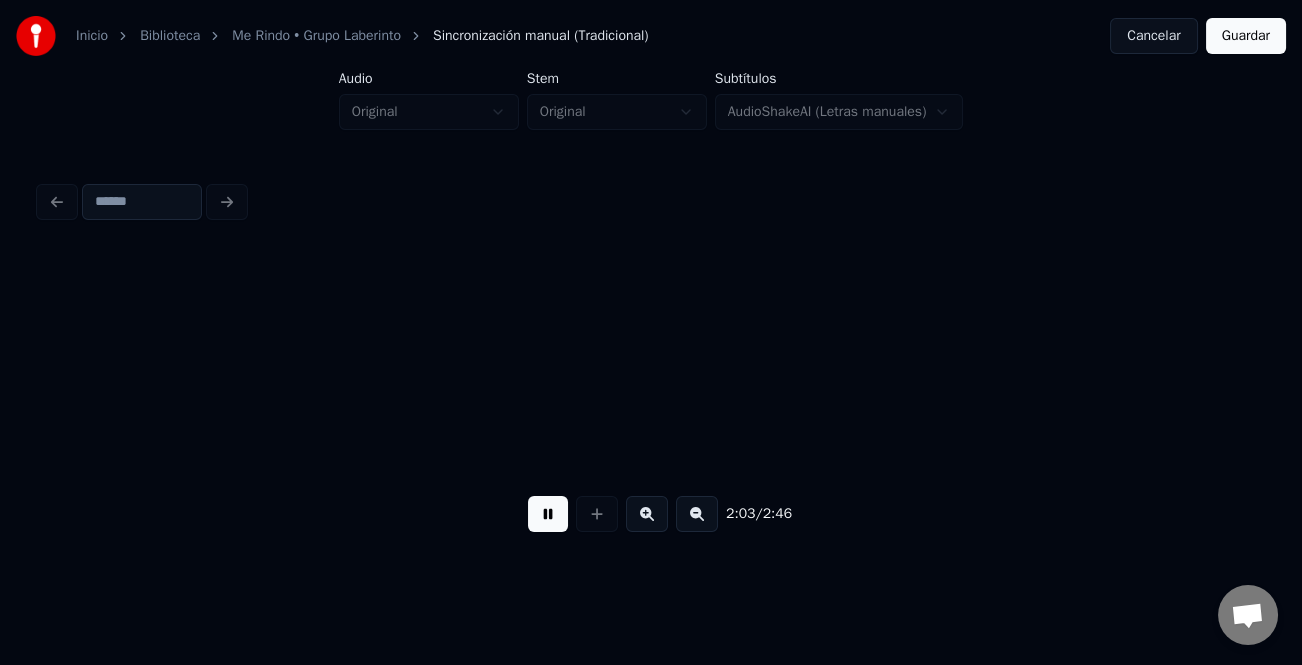 scroll, scrollTop: 0, scrollLeft: 37178, axis: horizontal 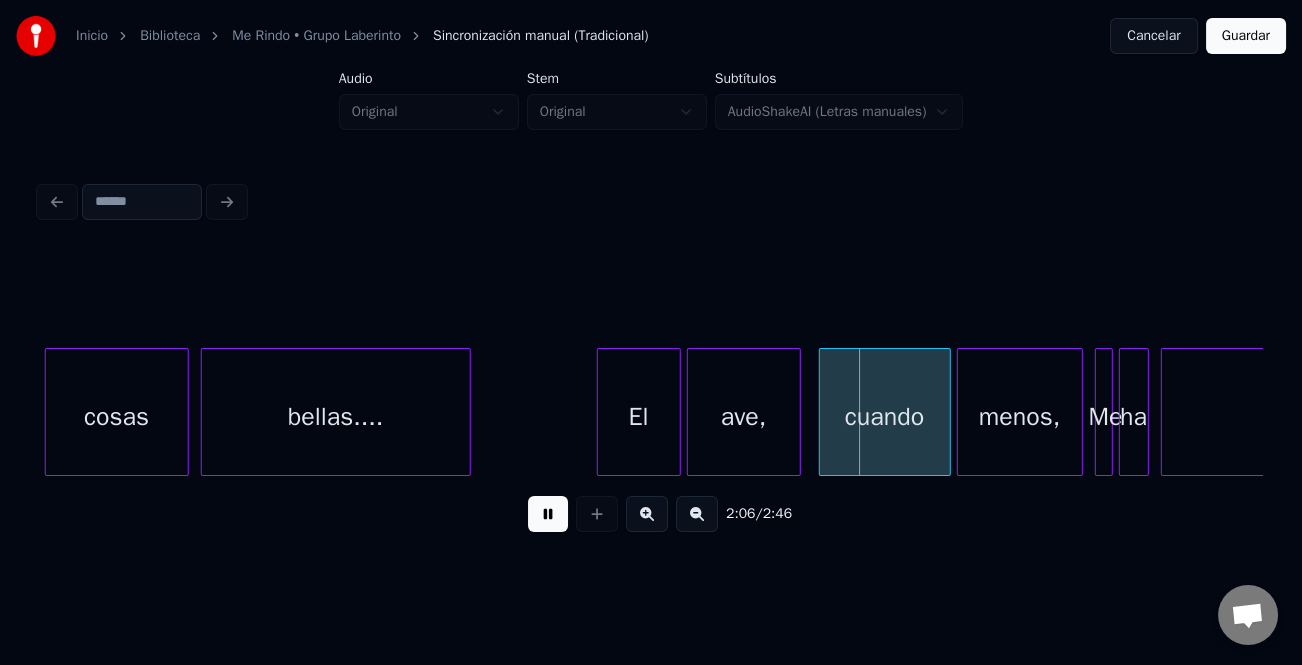 click at bounding box center [601, 412] 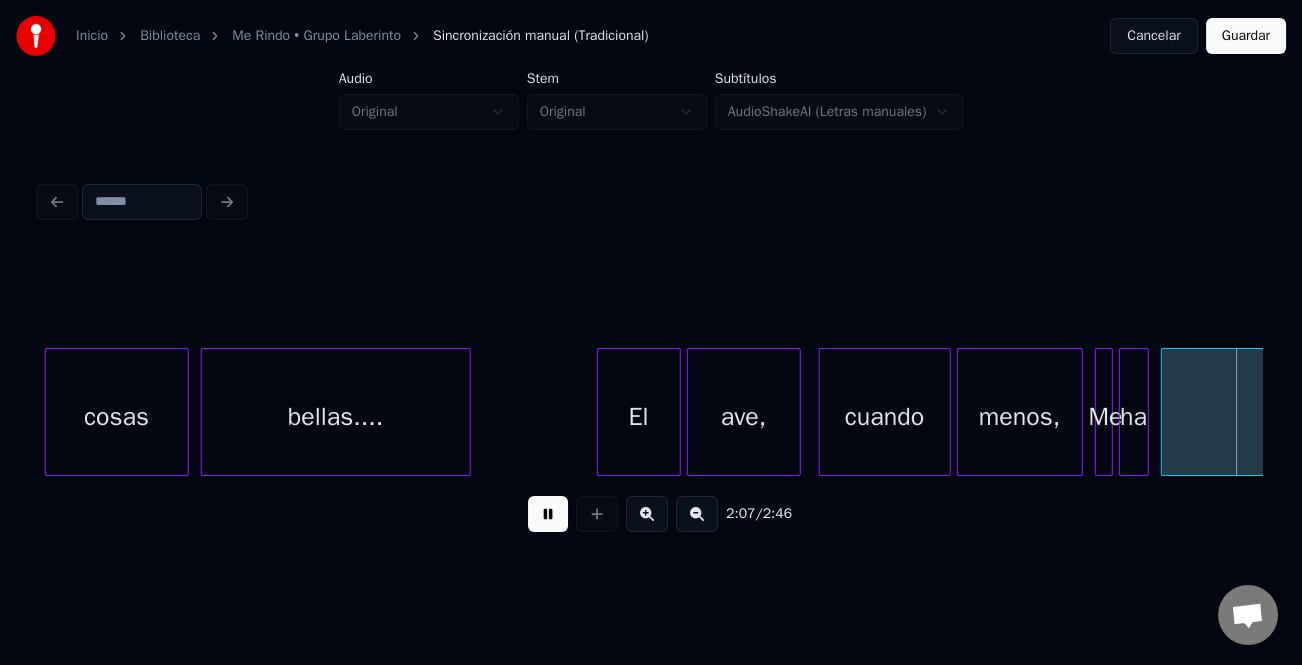 scroll, scrollTop: 0, scrollLeft: 38405, axis: horizontal 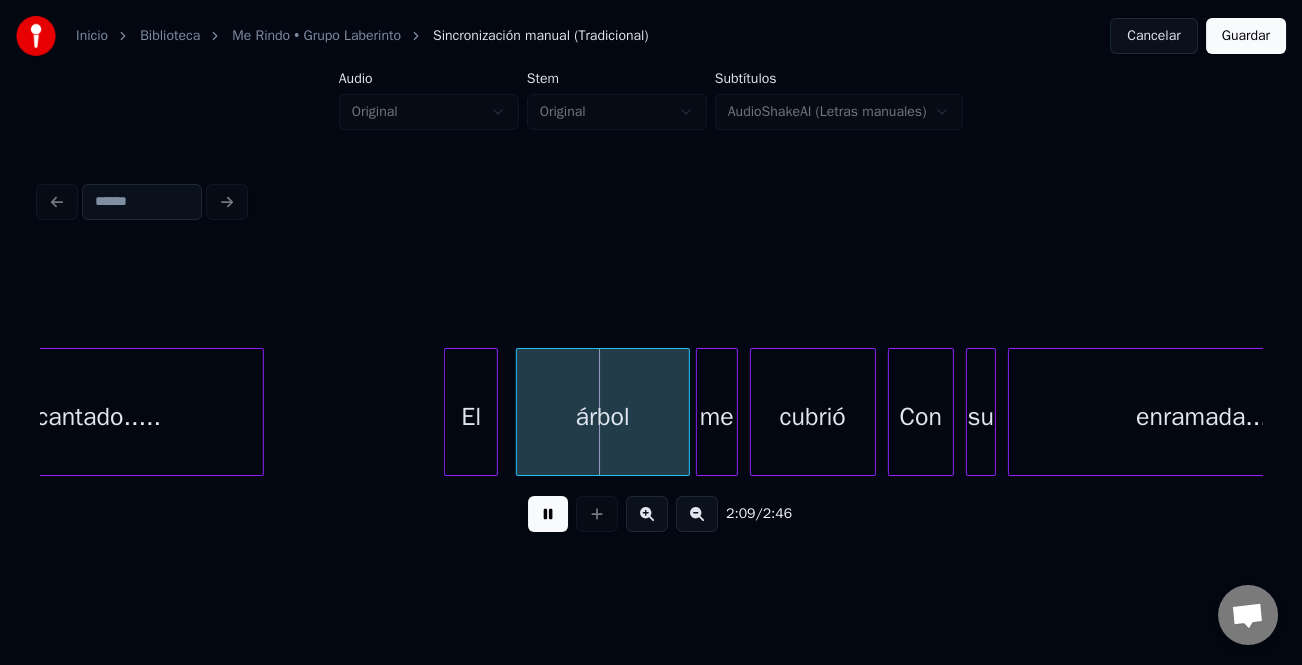 click on "El" at bounding box center [471, 417] 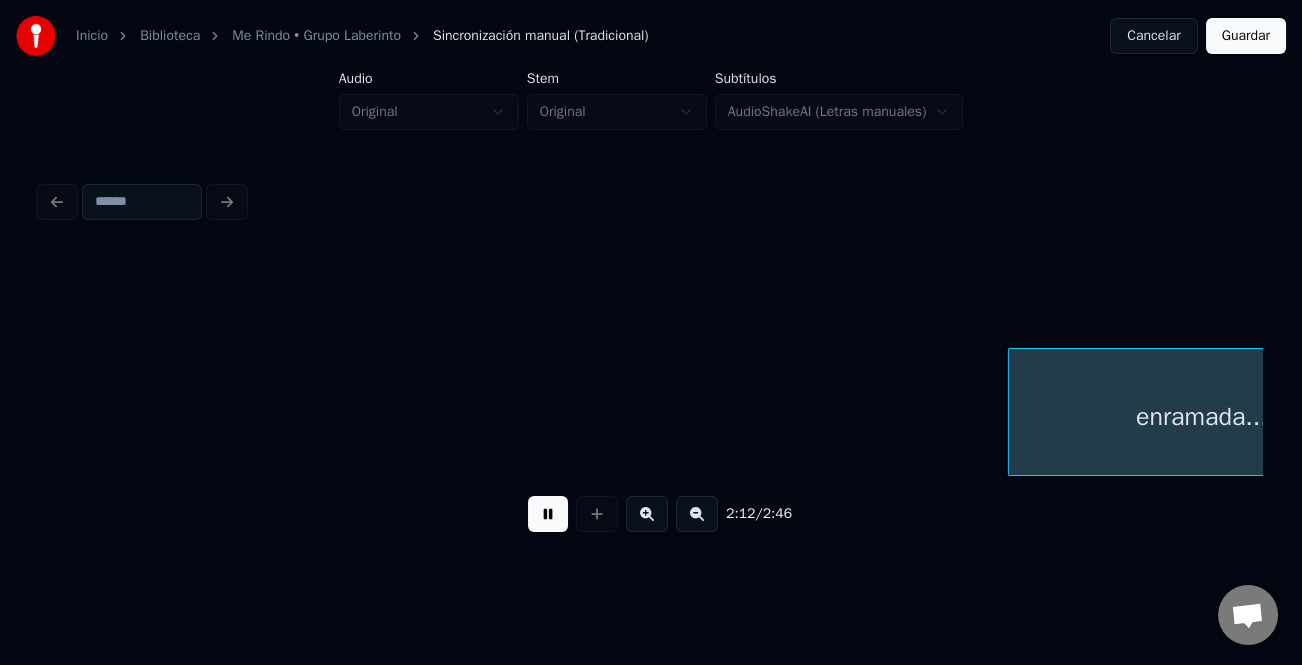 scroll, scrollTop: 0, scrollLeft: 39629, axis: horizontal 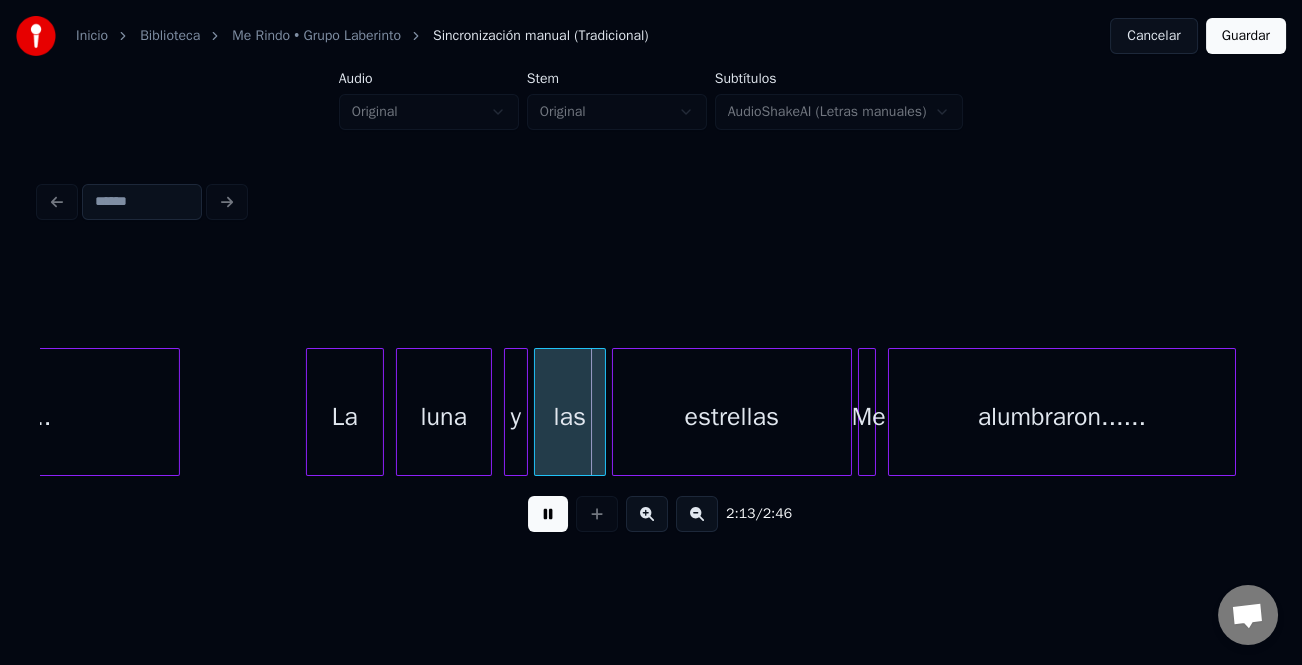 click at bounding box center (310, 412) 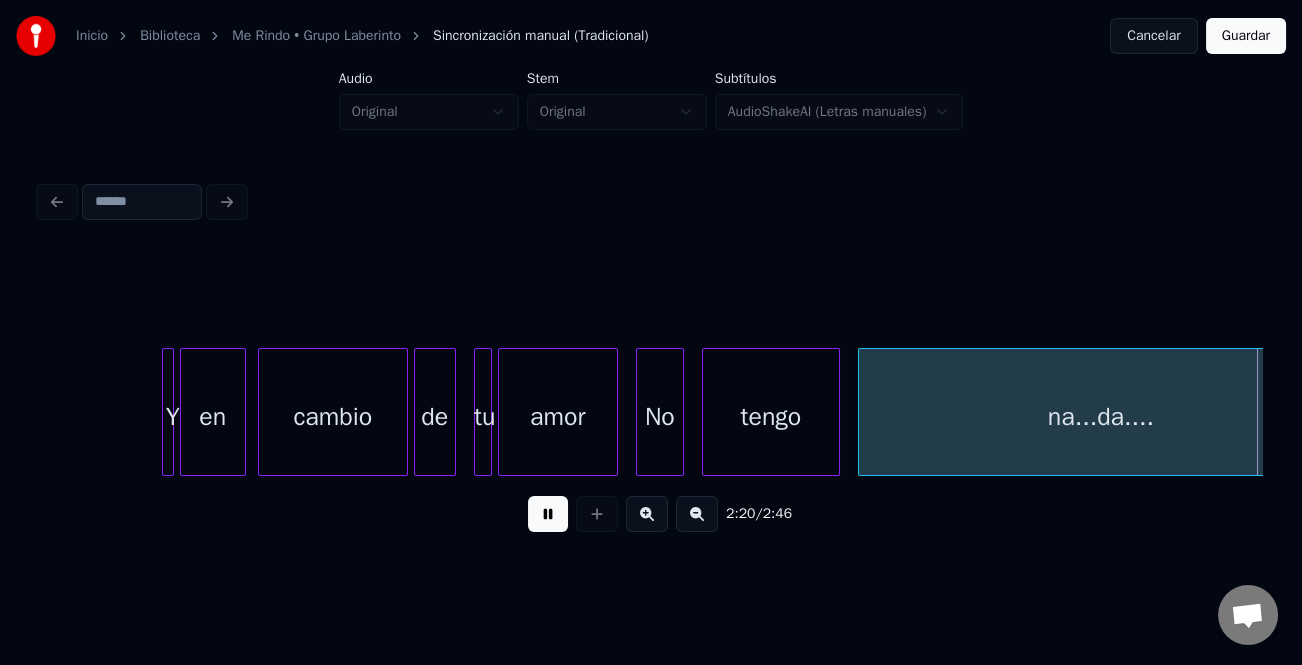 scroll, scrollTop: 0, scrollLeft: 42076, axis: horizontal 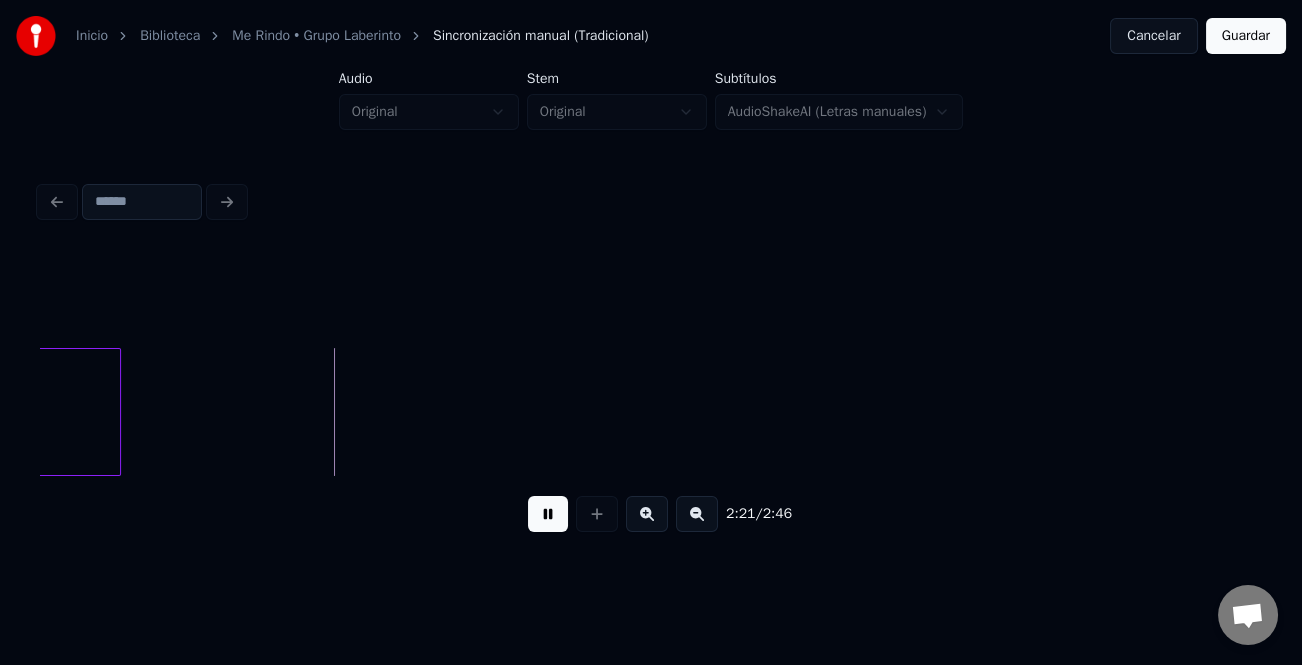 click at bounding box center [548, 514] 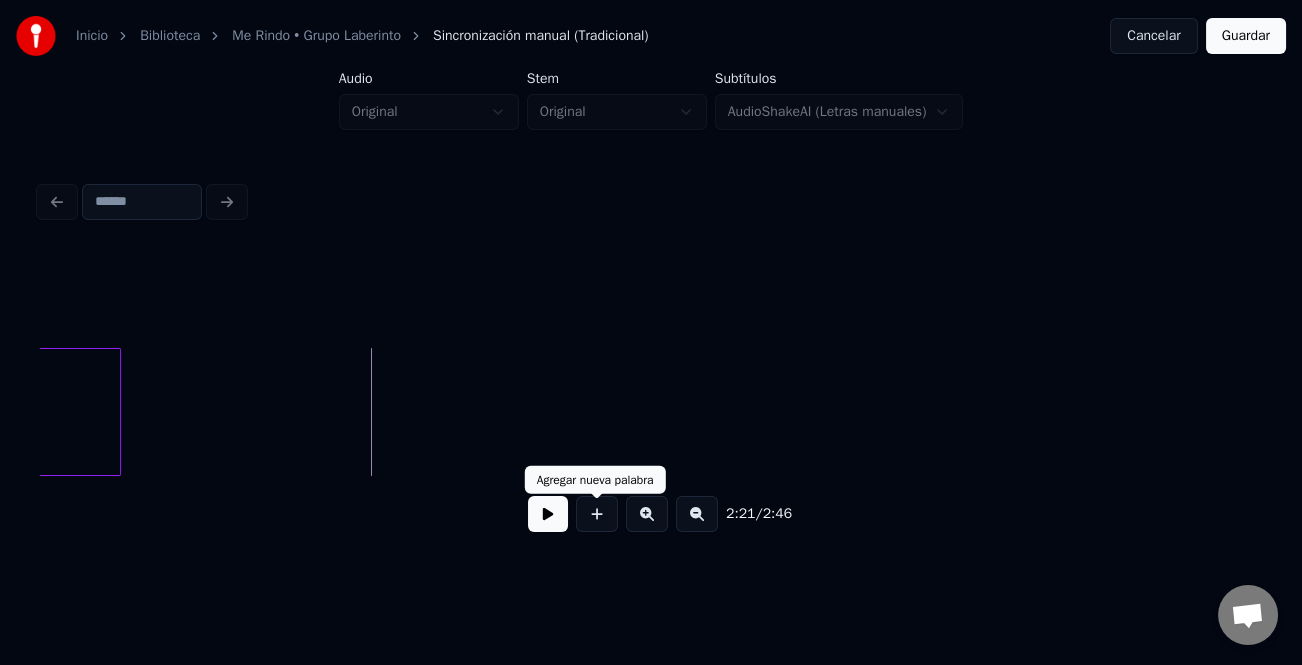 click at bounding box center (548, 514) 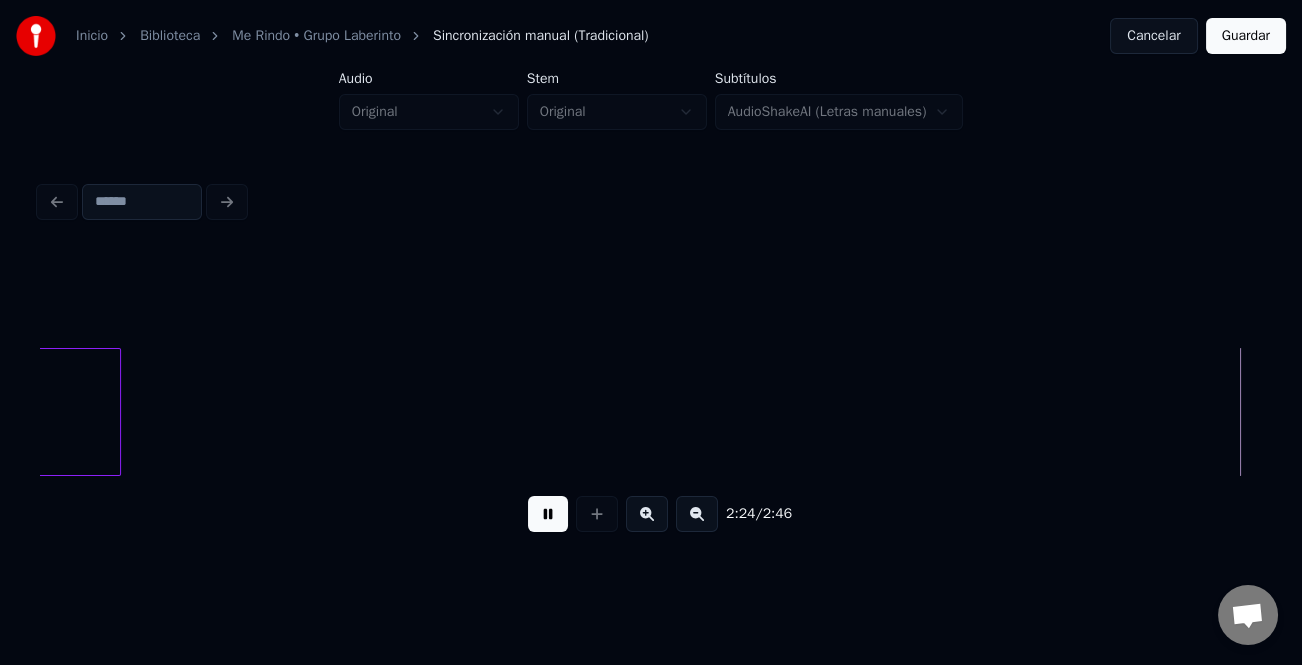 scroll, scrollTop: 0, scrollLeft: 43300, axis: horizontal 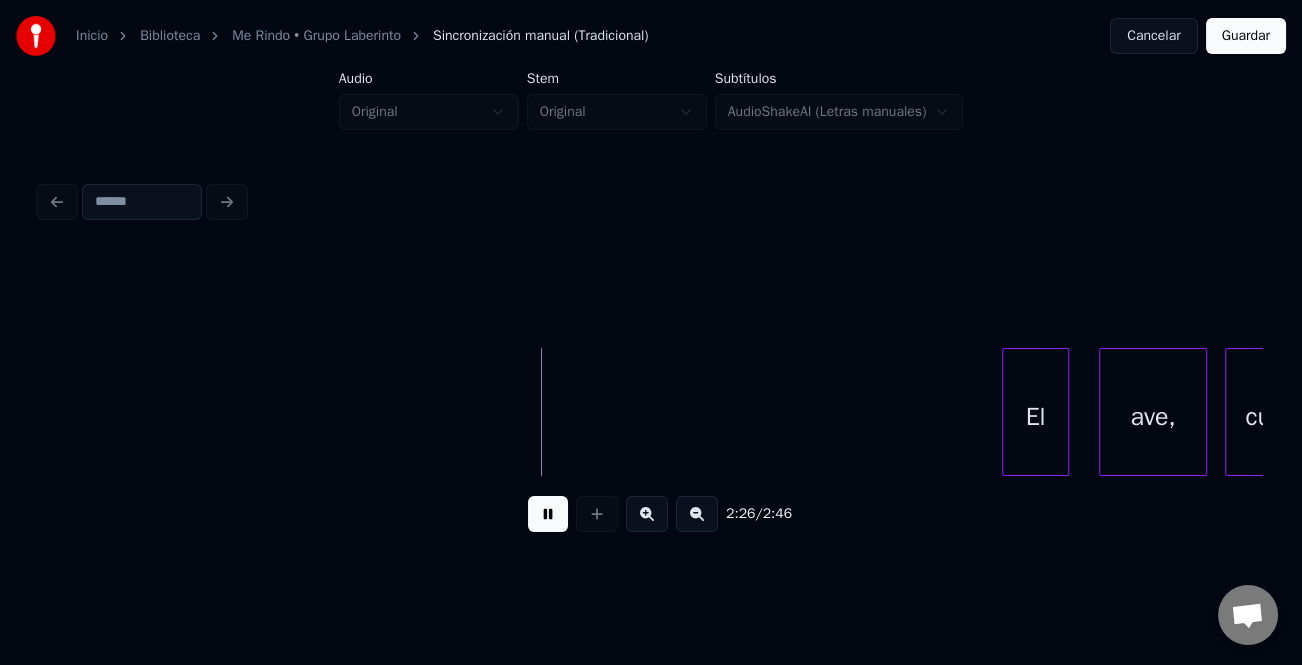 click at bounding box center (1006, 412) 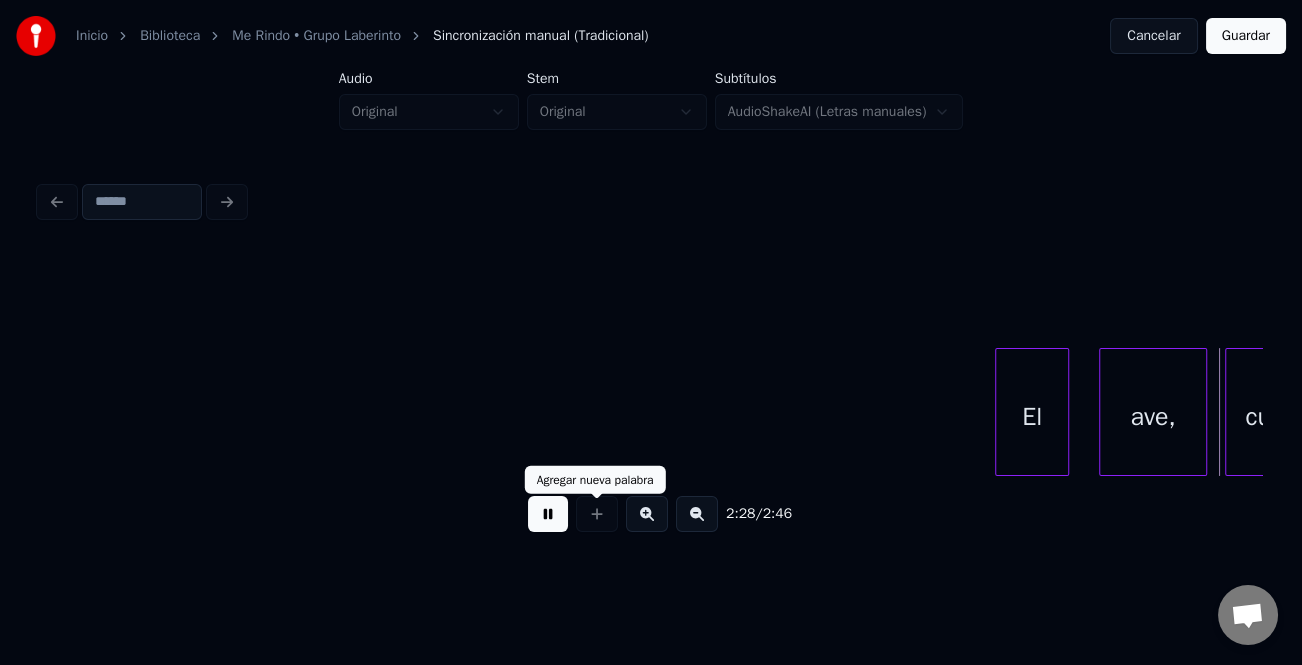 click at bounding box center (548, 514) 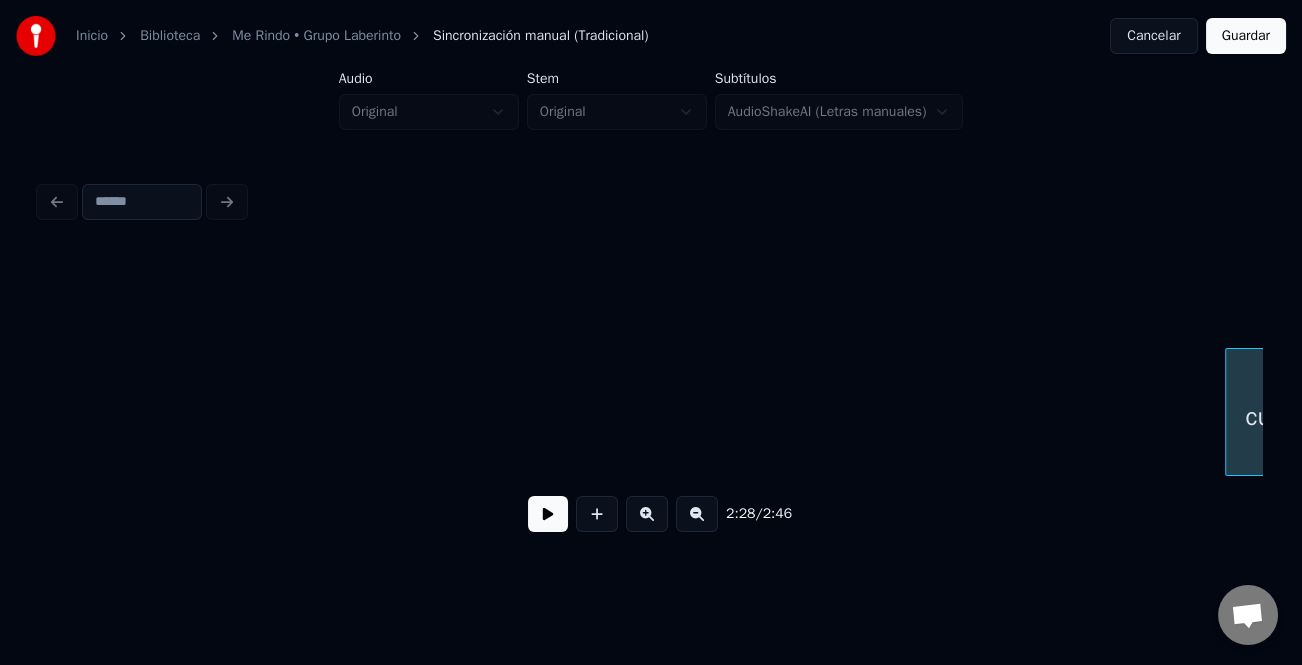 scroll, scrollTop: 0, scrollLeft: 44524, axis: horizontal 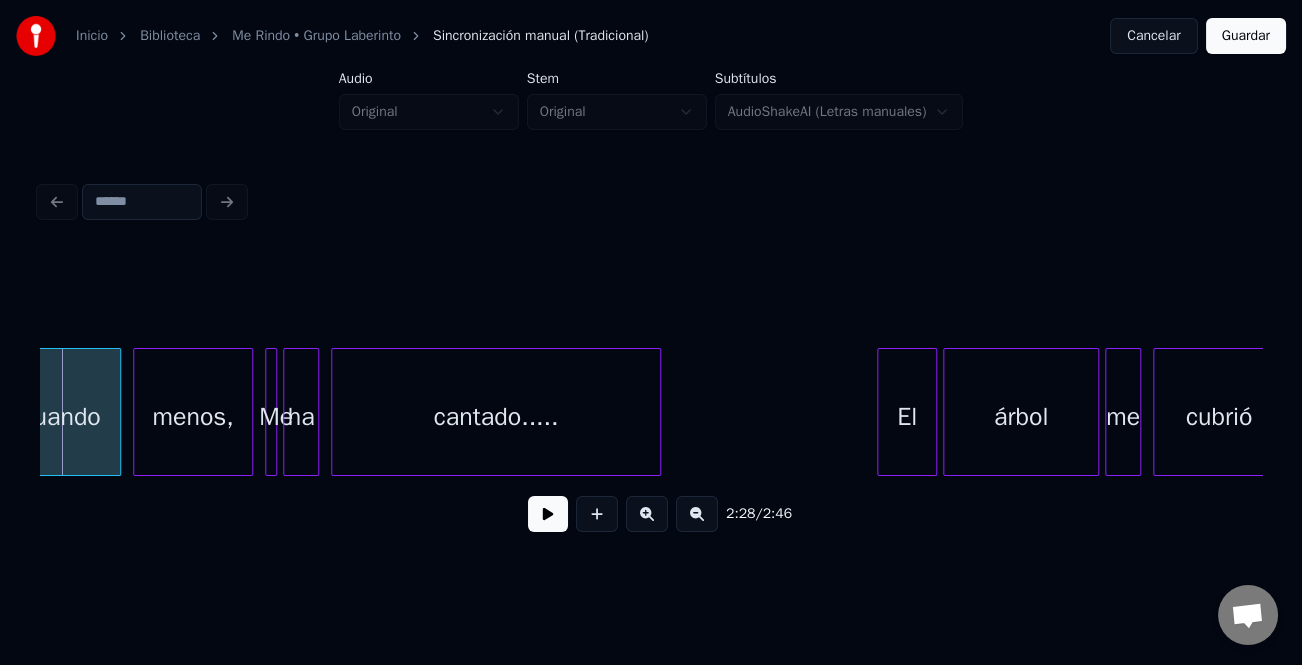 click at bounding box center [548, 514] 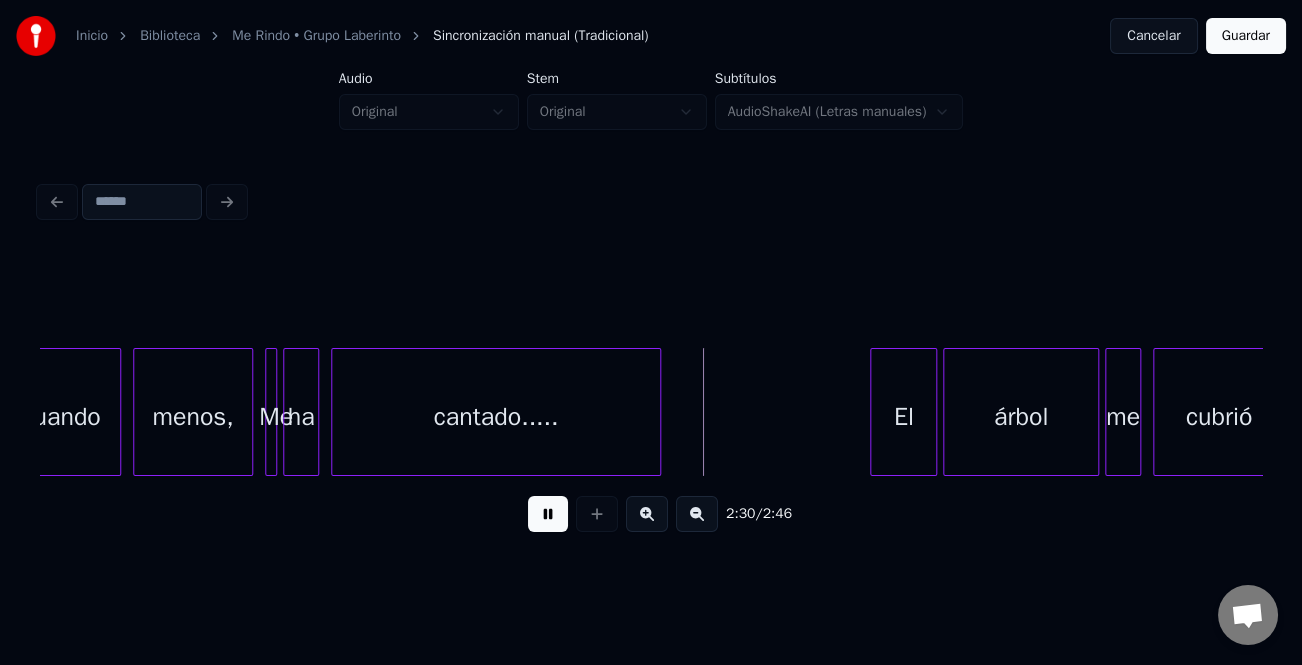click at bounding box center (874, 412) 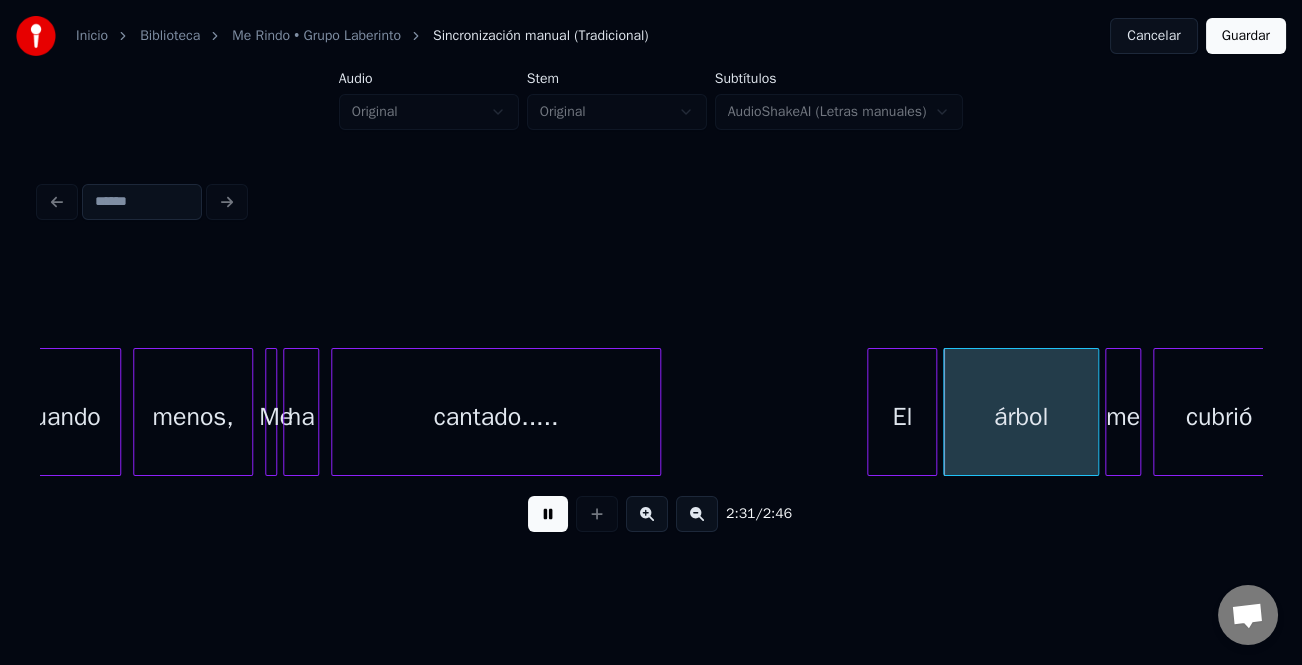 click on "cuando menos, Me ha cantado..... El árbol me cubrió" at bounding box center (-19446, 412) 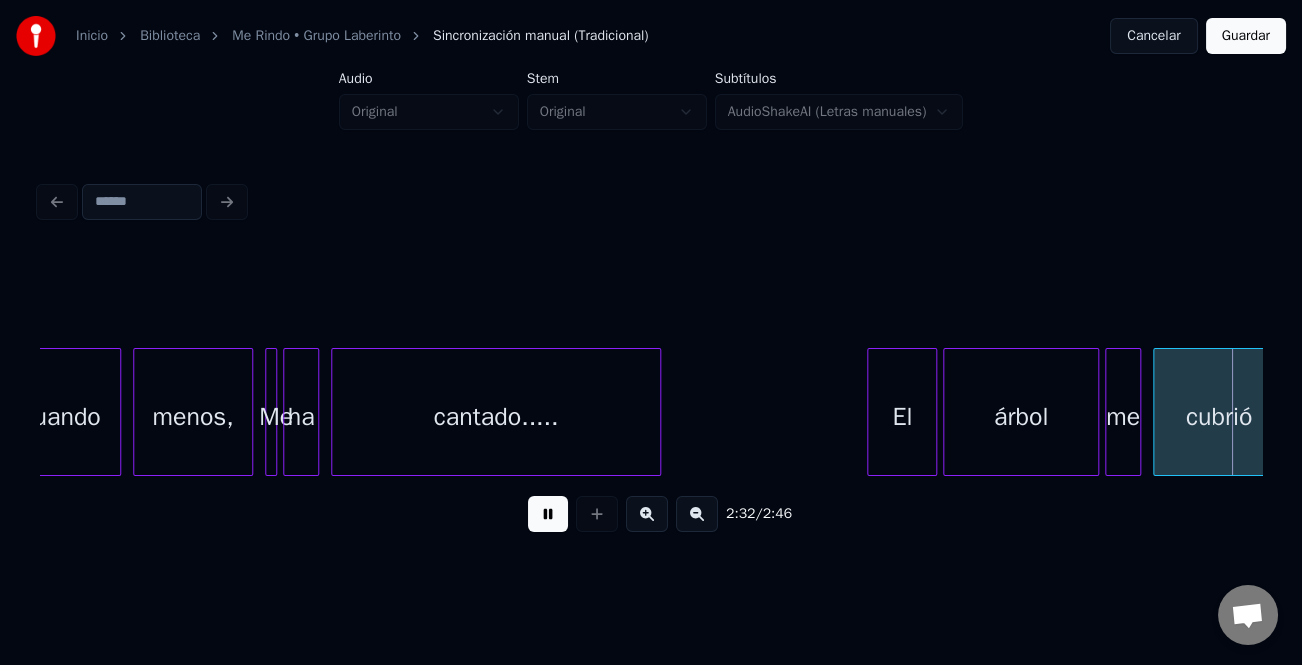 scroll, scrollTop: 0, scrollLeft: 45746, axis: horizontal 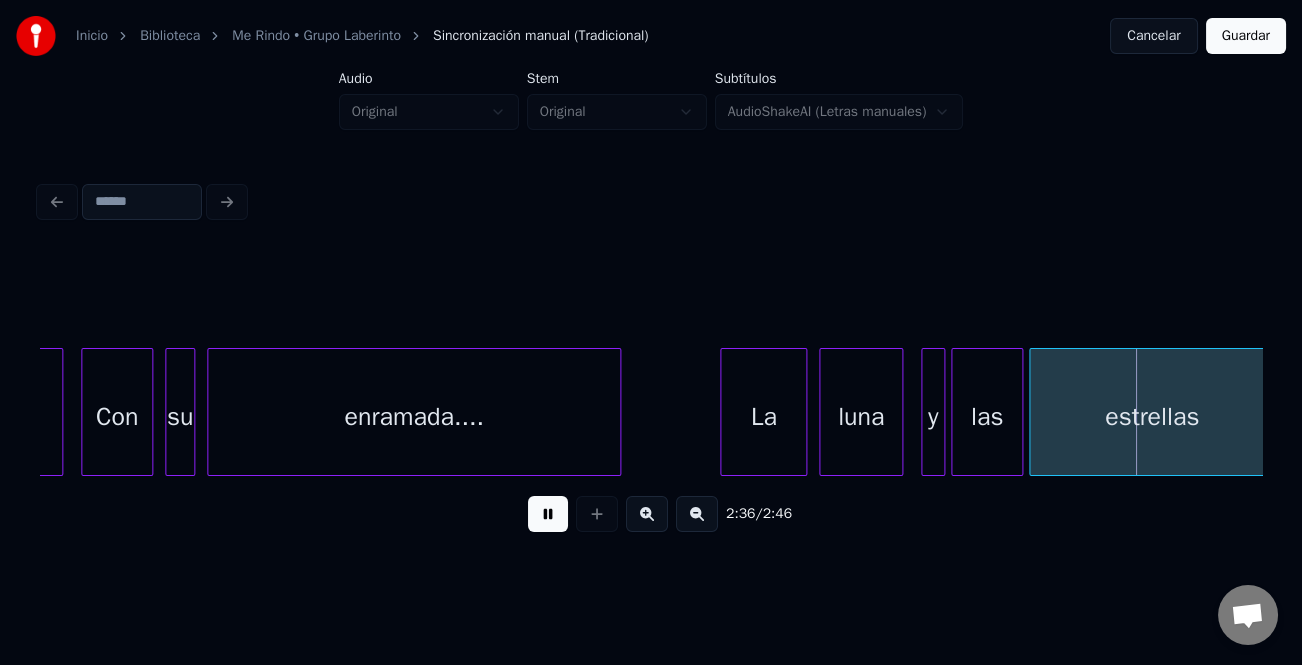 click at bounding box center [724, 412] 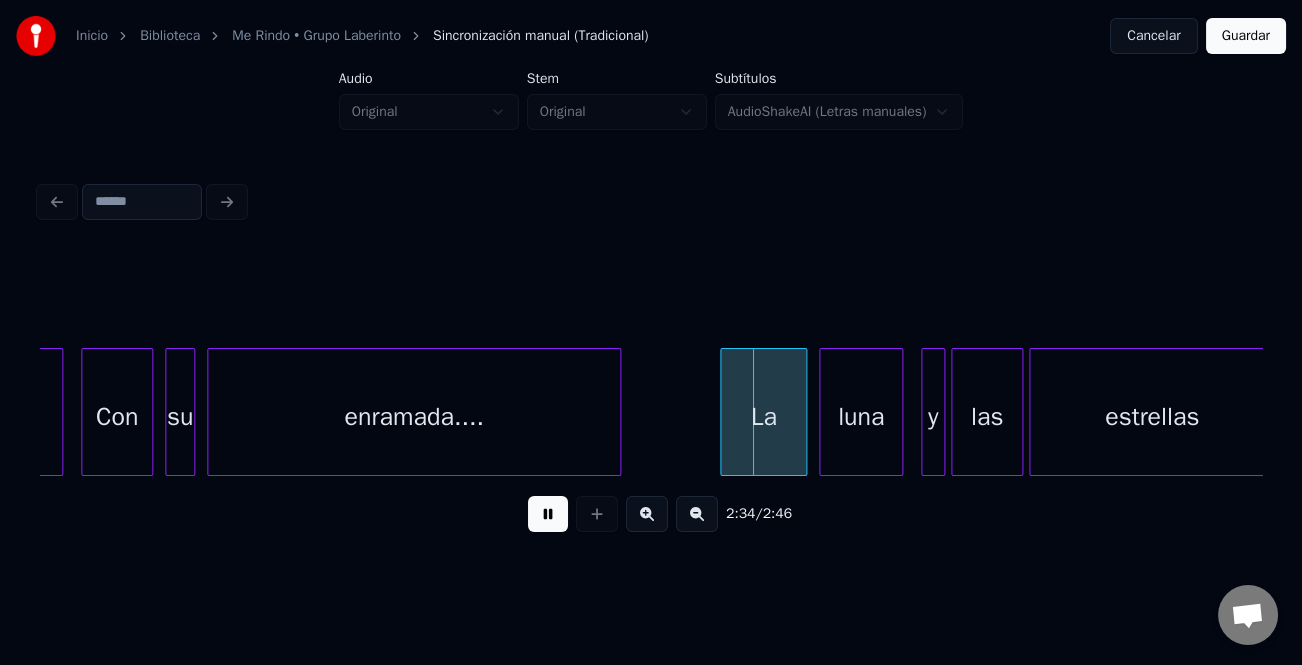click on "cubrió Con su enramada.... La luna y las estrellas" at bounding box center [-20668, 412] 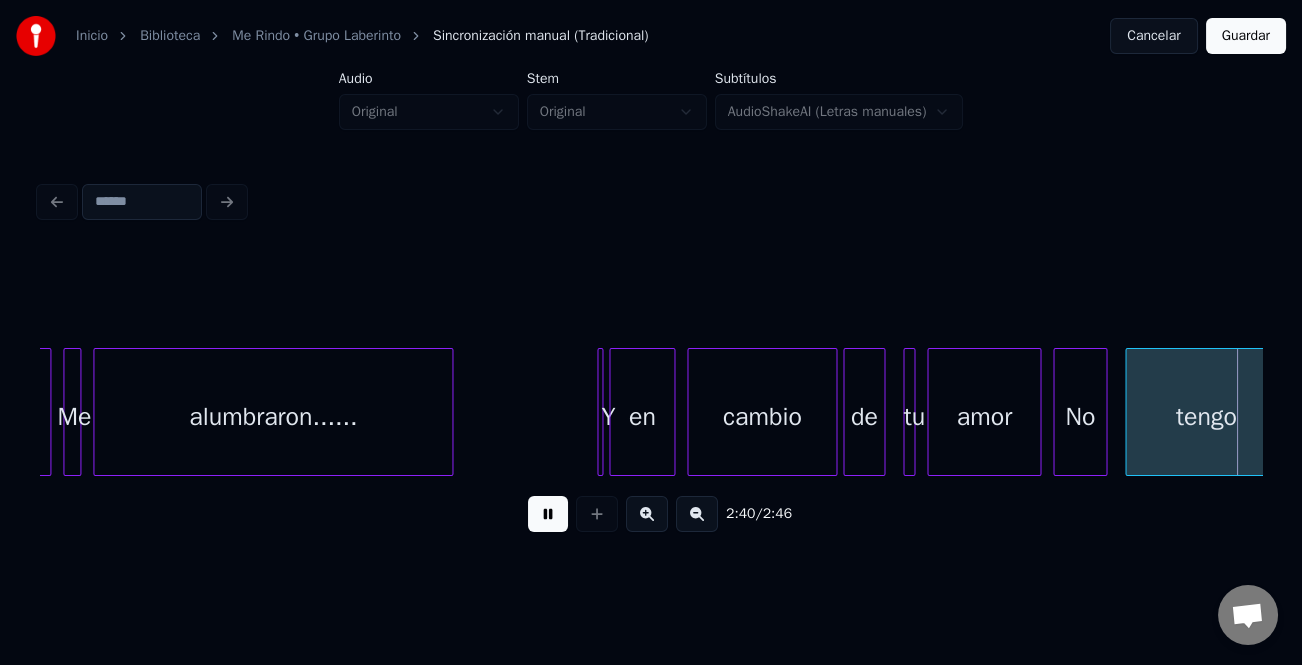scroll, scrollTop: 0, scrollLeft: 48192, axis: horizontal 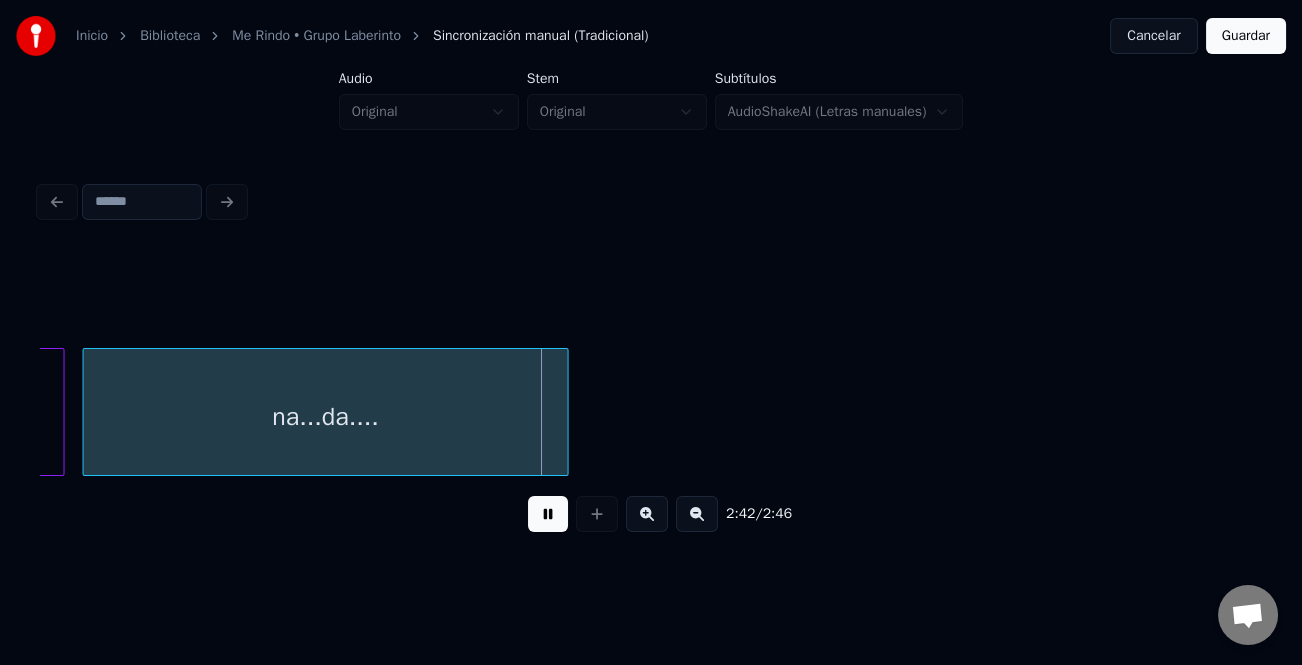 click on "Guardar" at bounding box center [1246, 36] 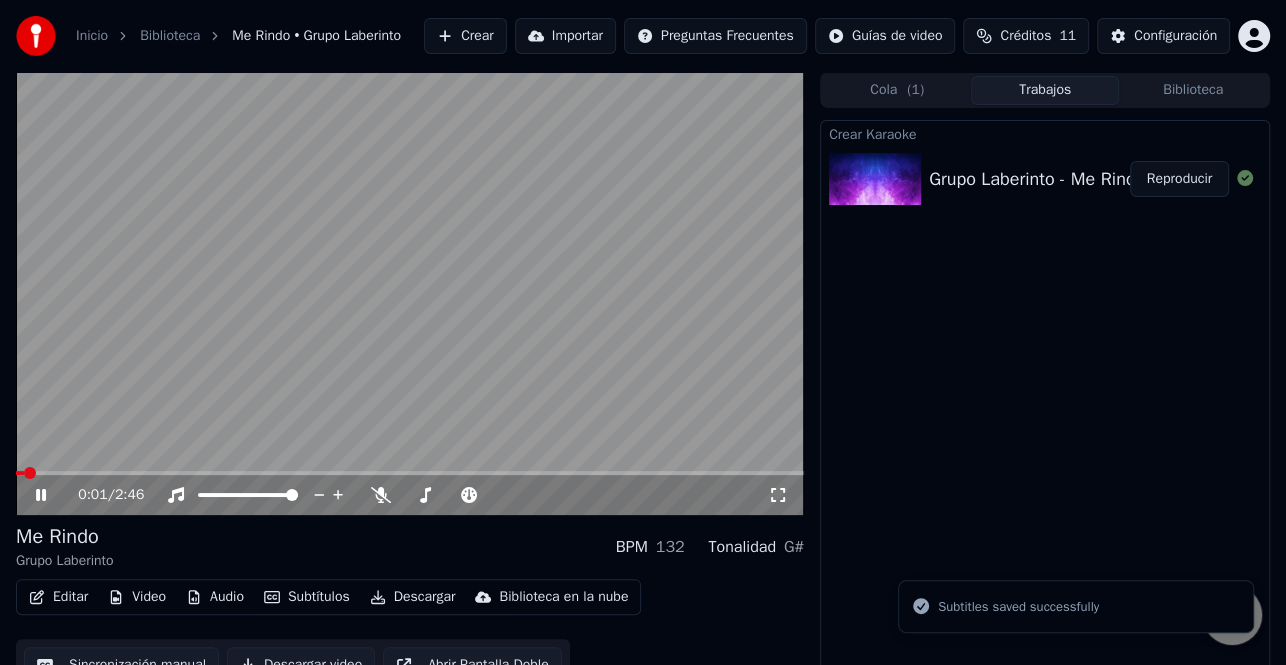 click on "Descargar" at bounding box center [413, 597] 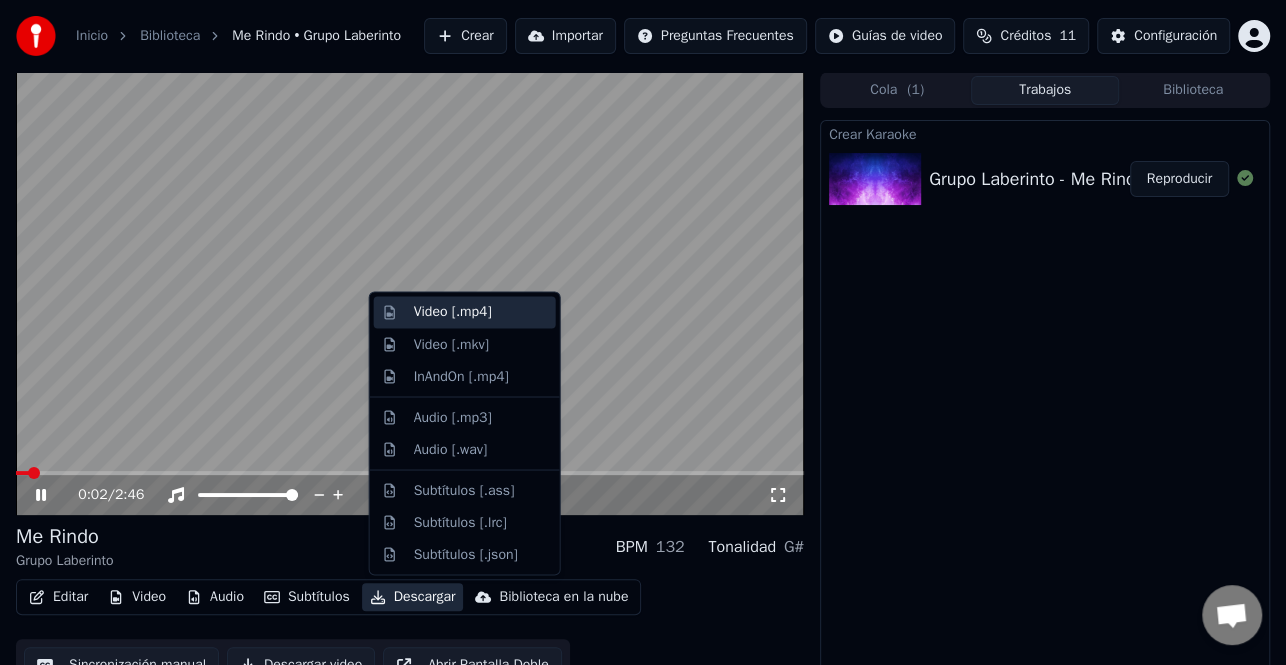 click on "Video [.mp4]" at bounding box center (465, 312) 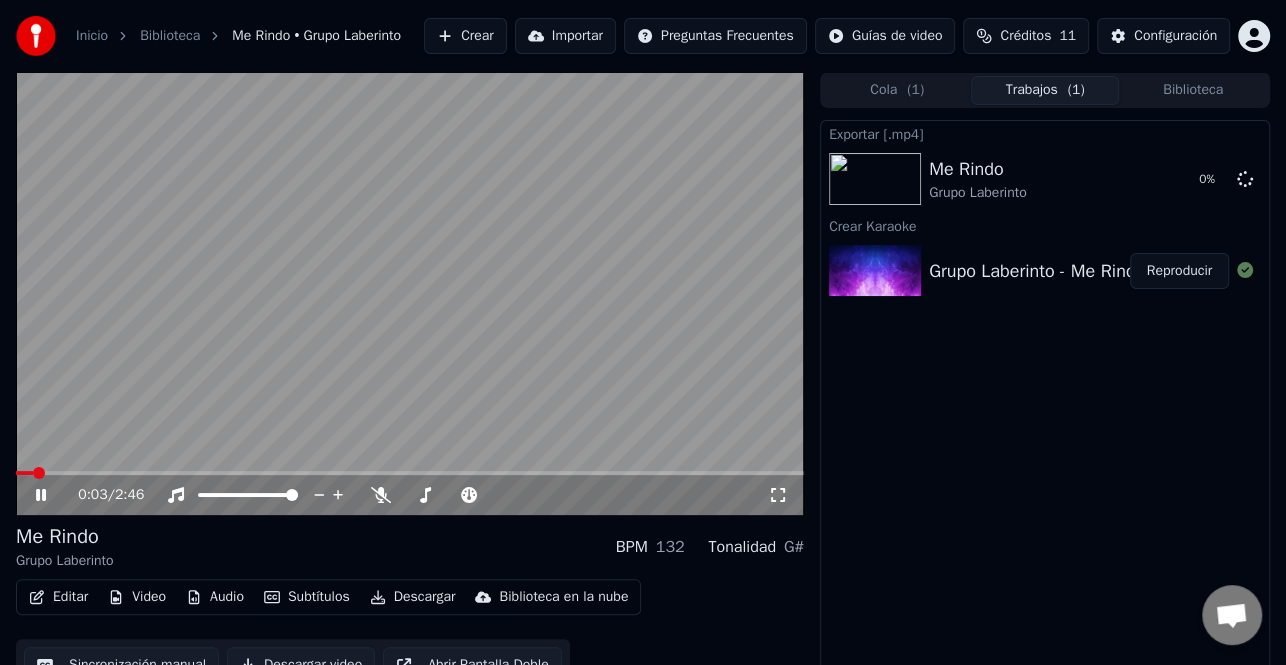 click 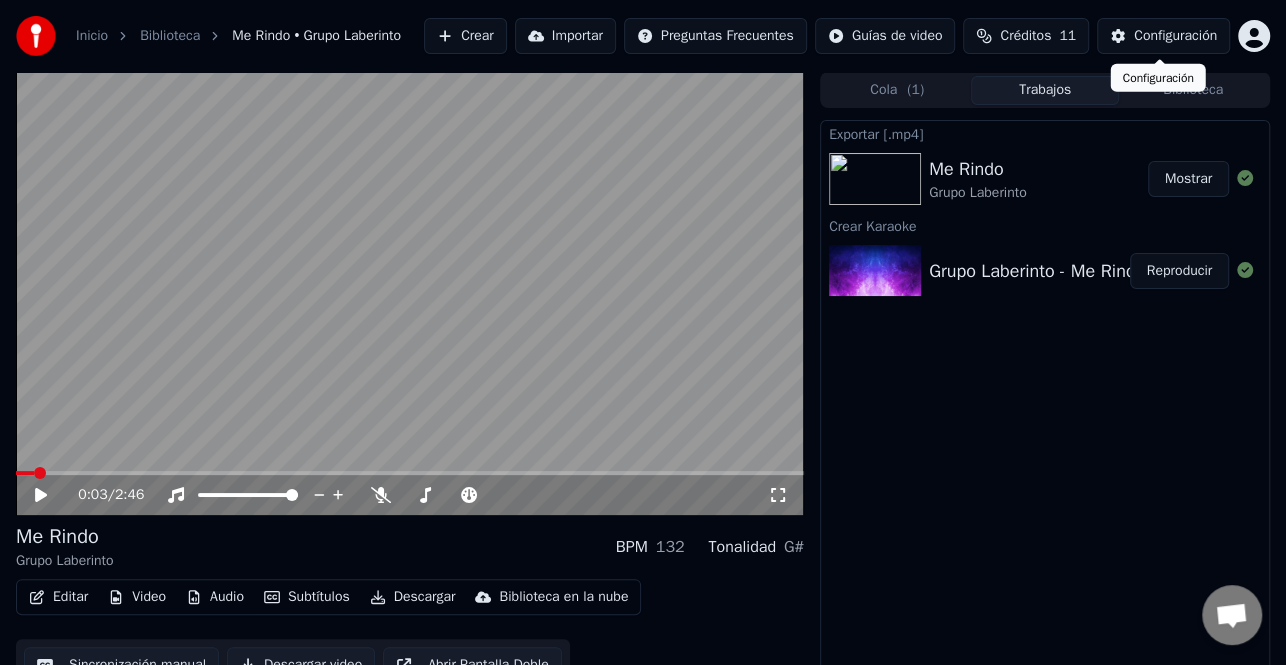 click on "Mostrar" at bounding box center (1188, 179) 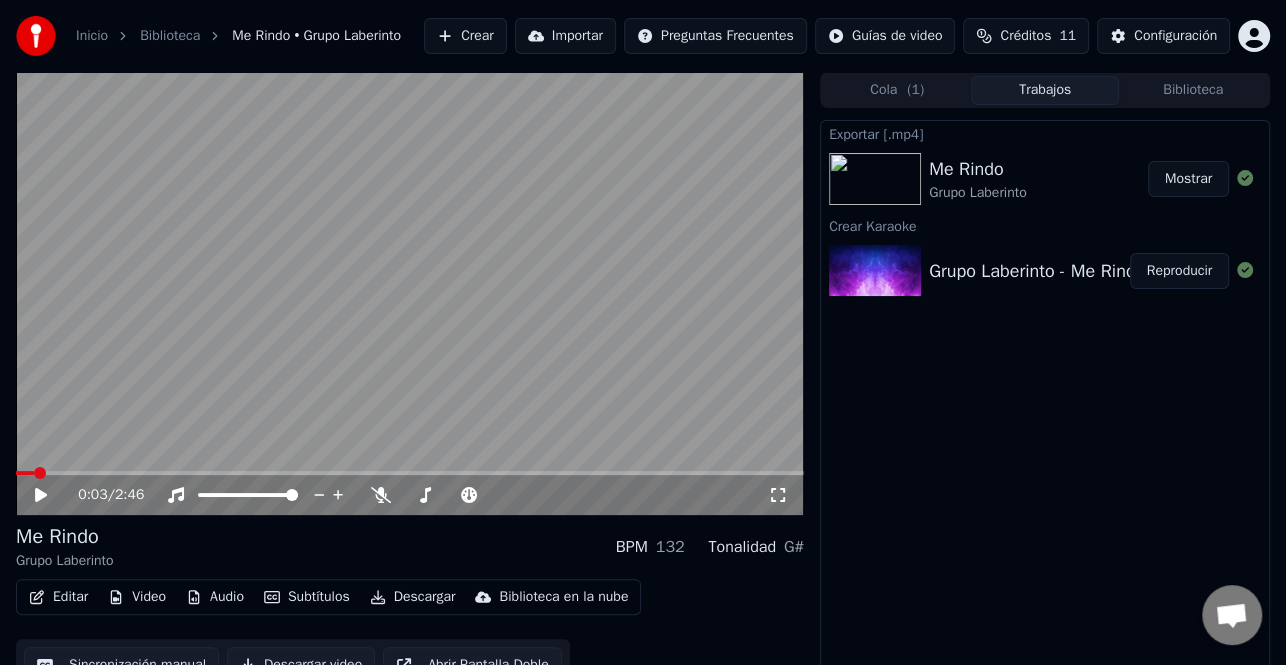 click on "Crear" at bounding box center (465, 36) 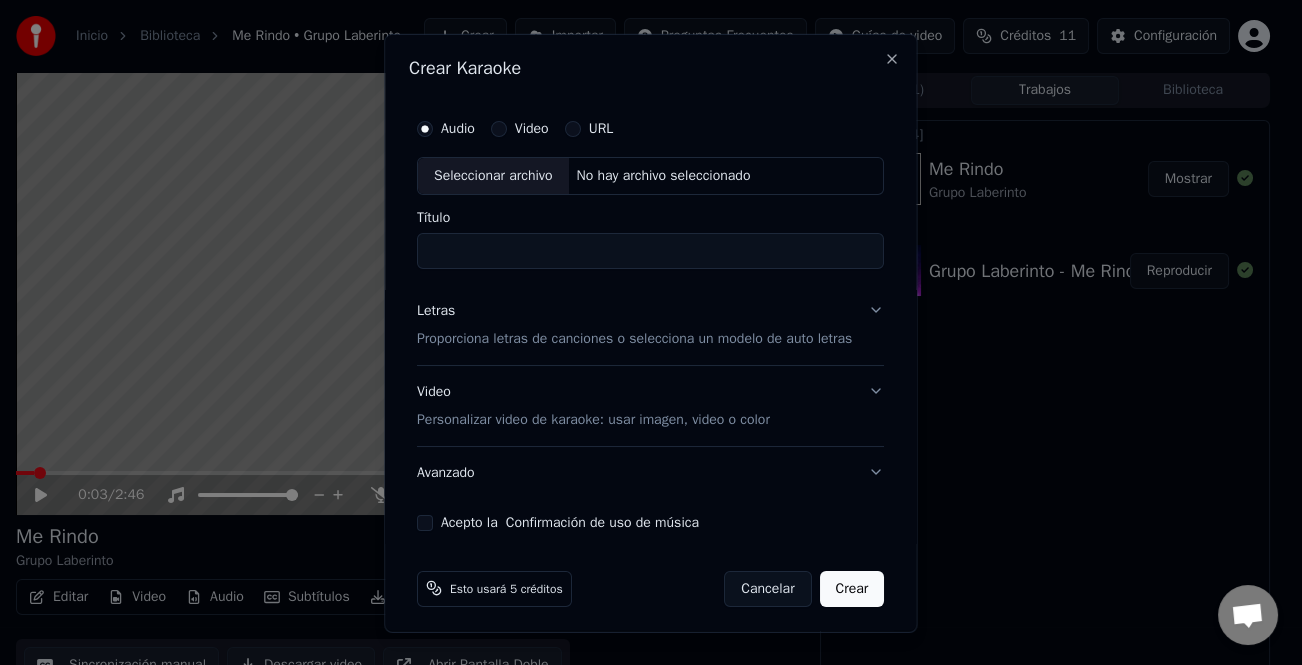 click on "URL" at bounding box center [573, 128] 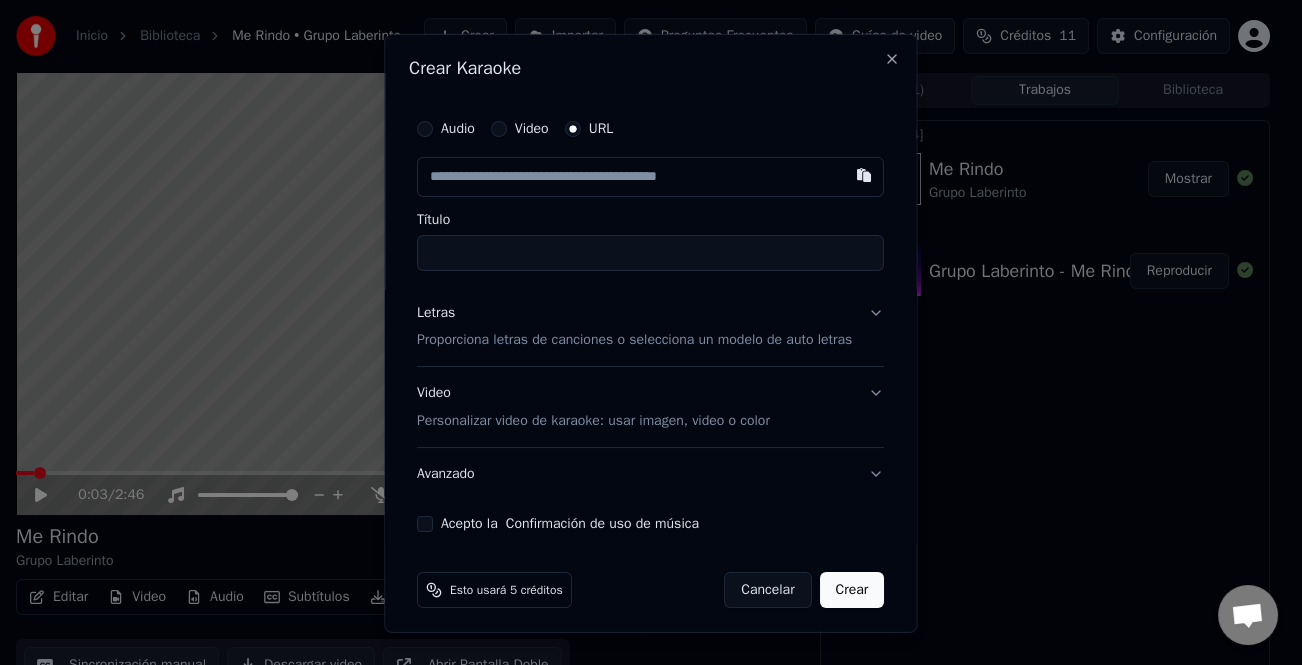 click at bounding box center (650, 176) 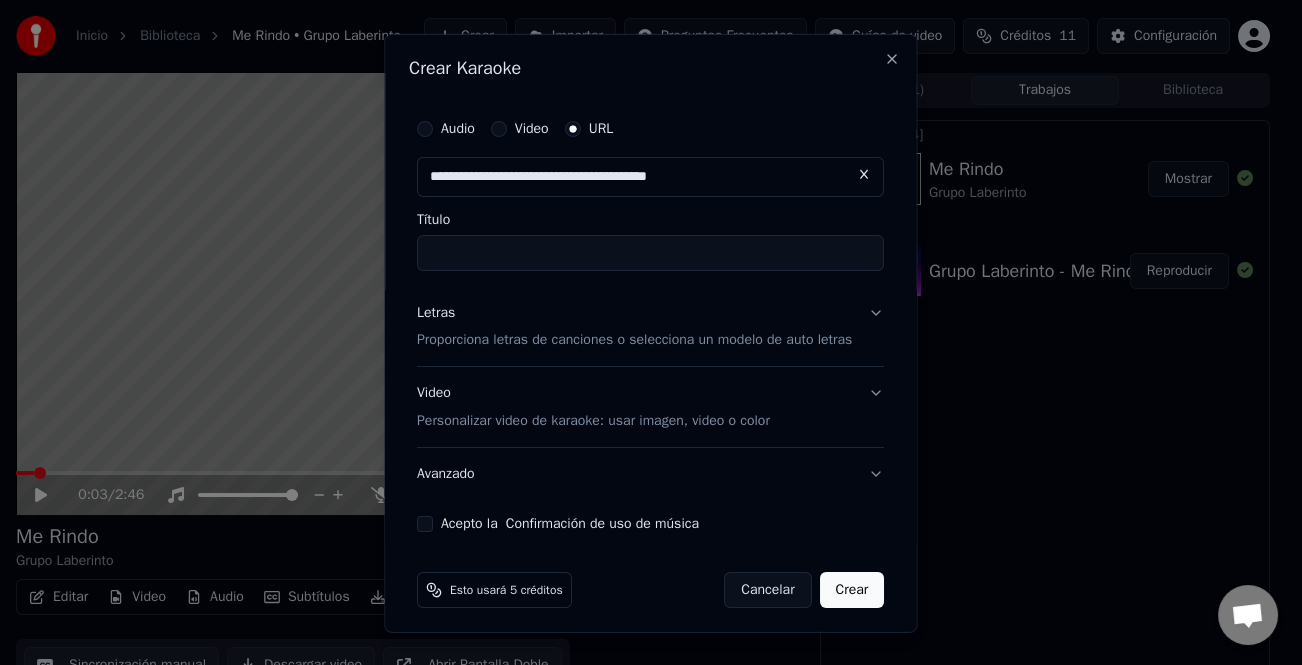 type on "**********" 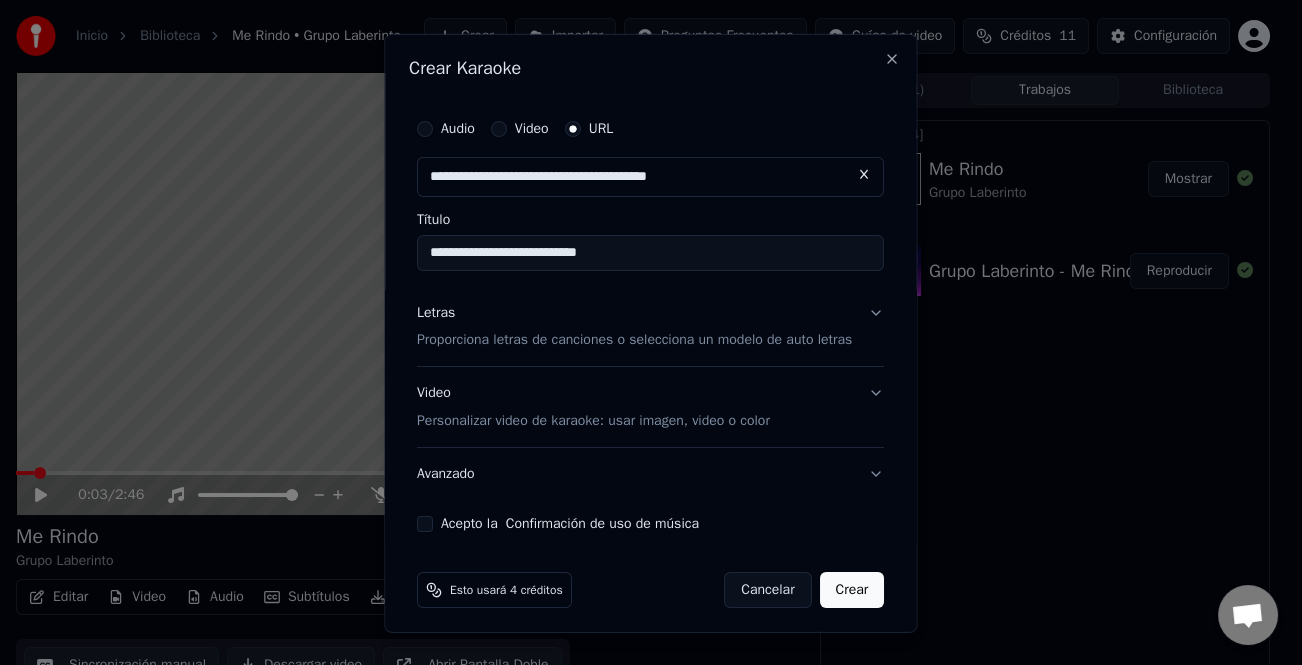 type on "**********" 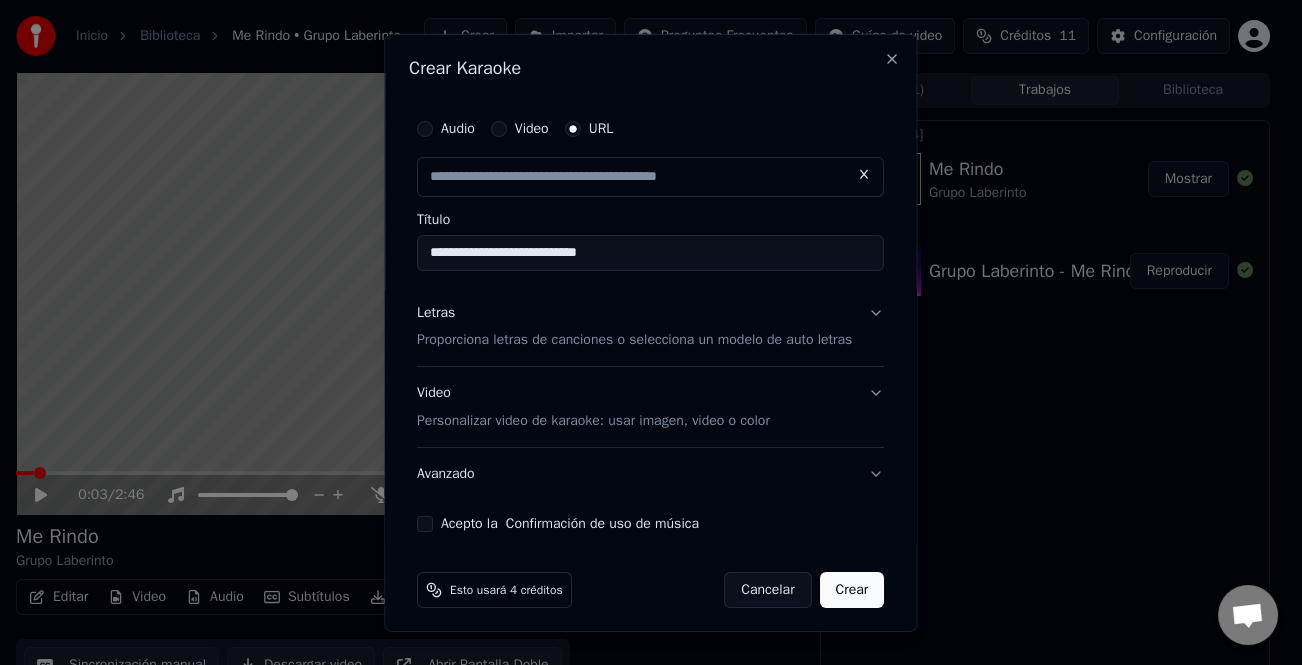 click on "Letras" at bounding box center [436, 312] 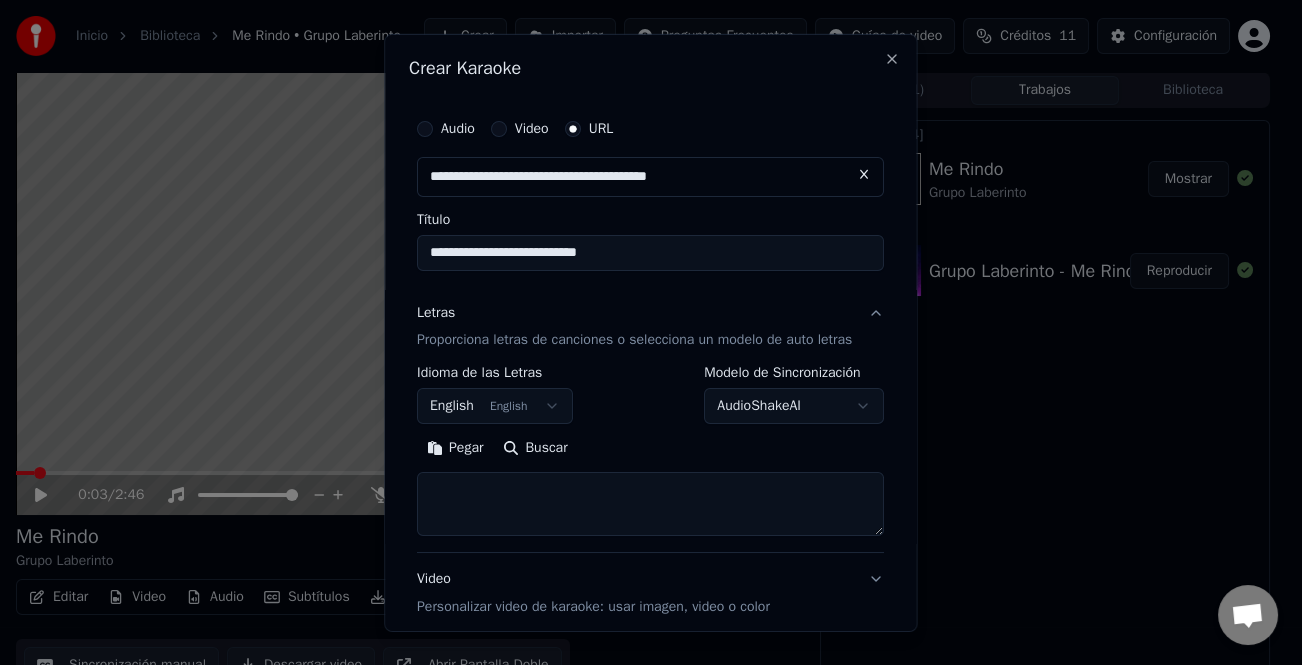 click on "Pegar" at bounding box center (455, 448) 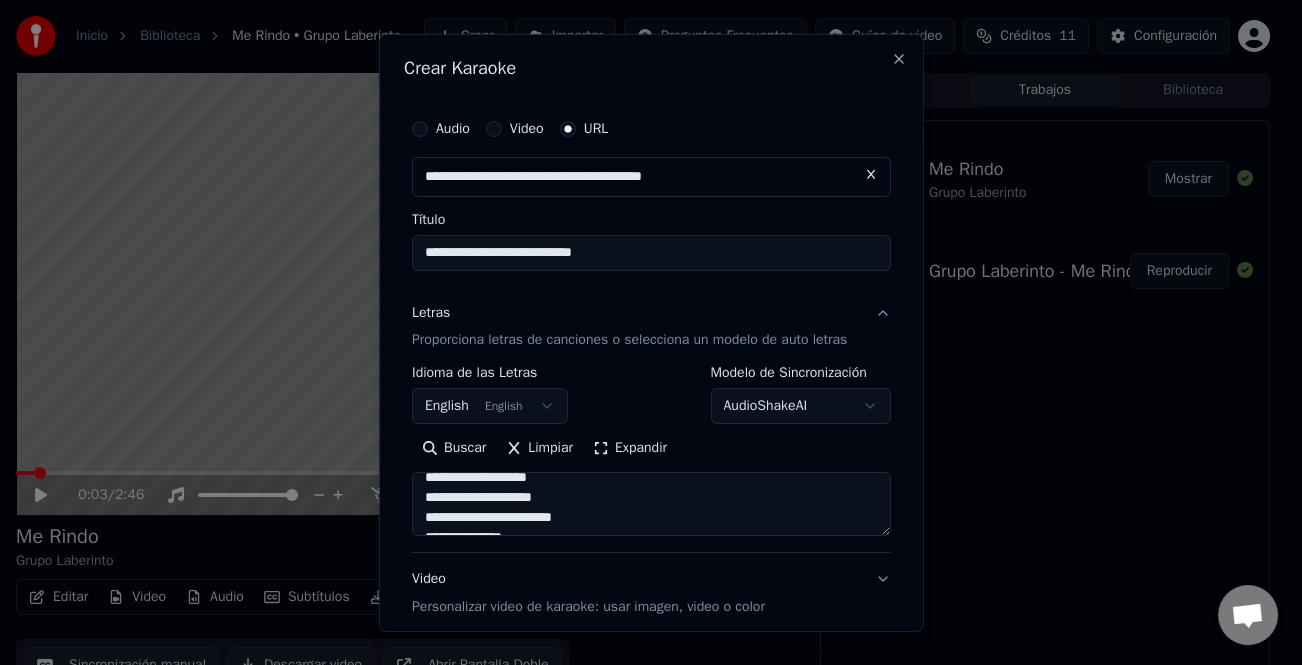 scroll, scrollTop: 300, scrollLeft: 0, axis: vertical 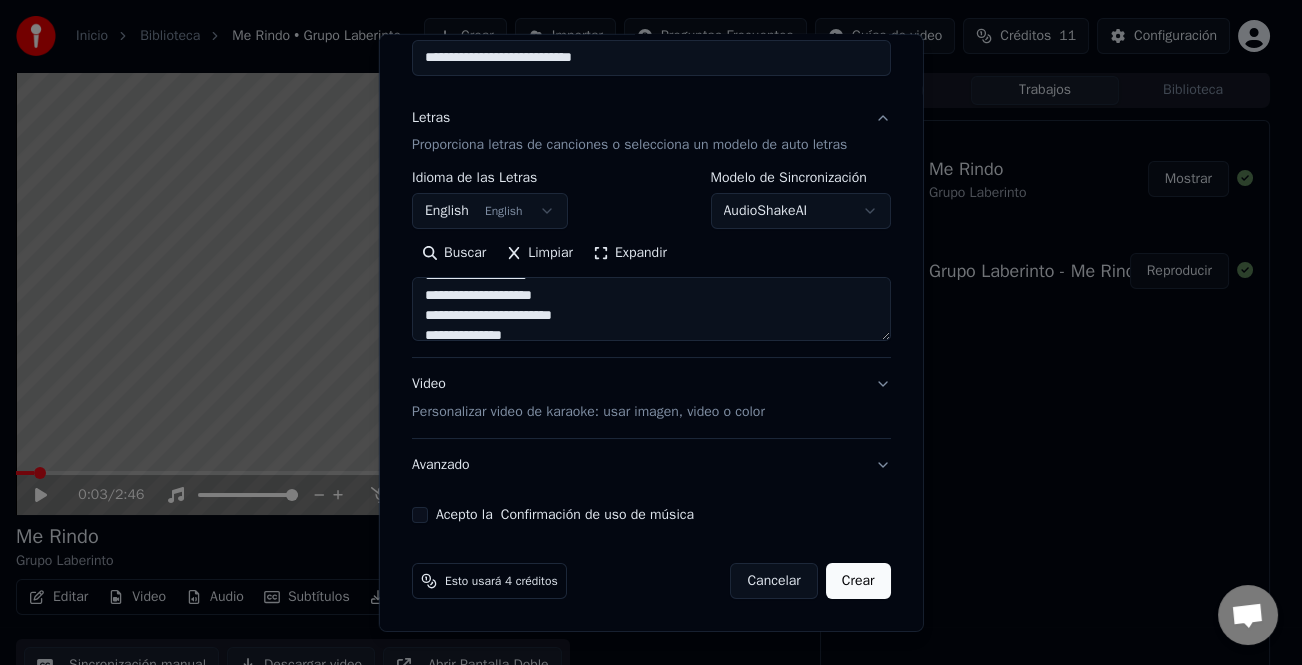 click on "Acepto la   Confirmación de uso de música" at bounding box center (651, 515) 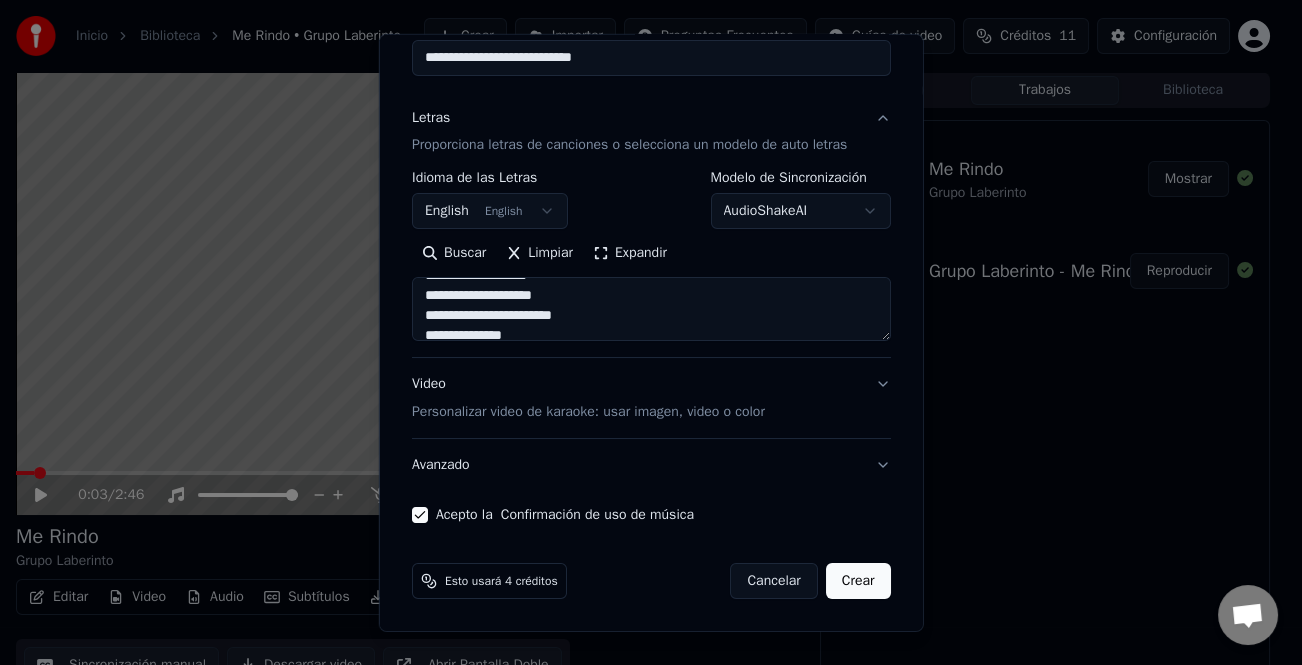 click on "Crear" at bounding box center [858, 581] 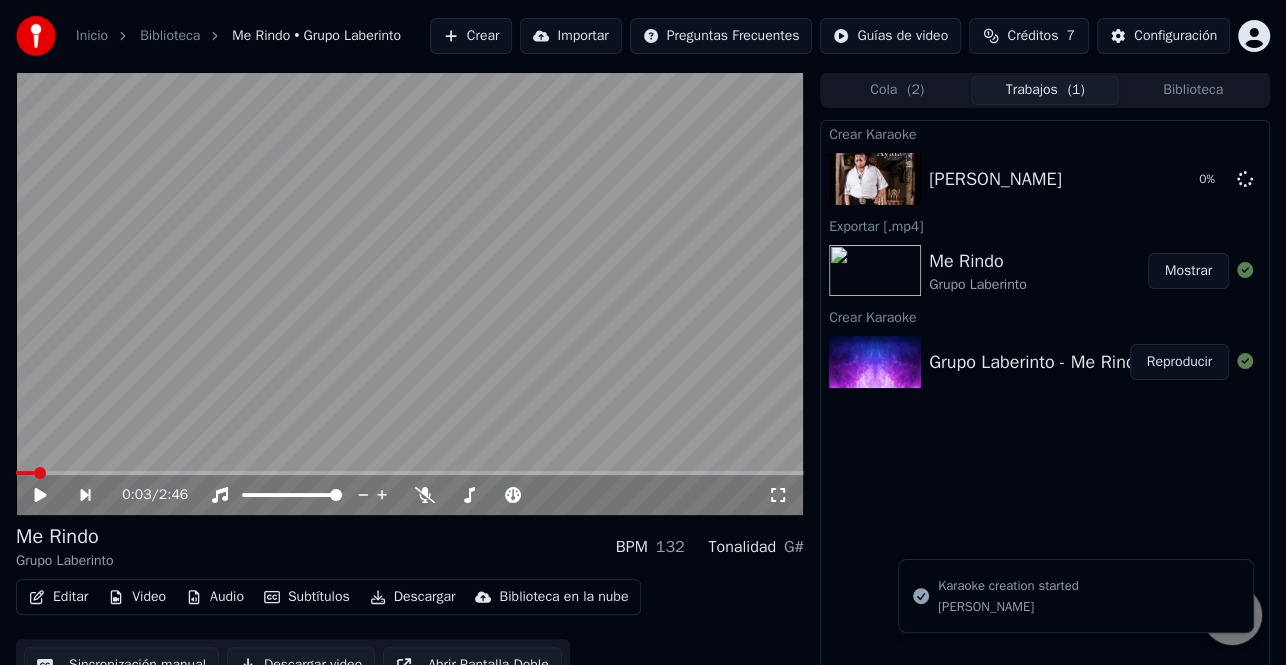 scroll, scrollTop: 0, scrollLeft: 0, axis: both 